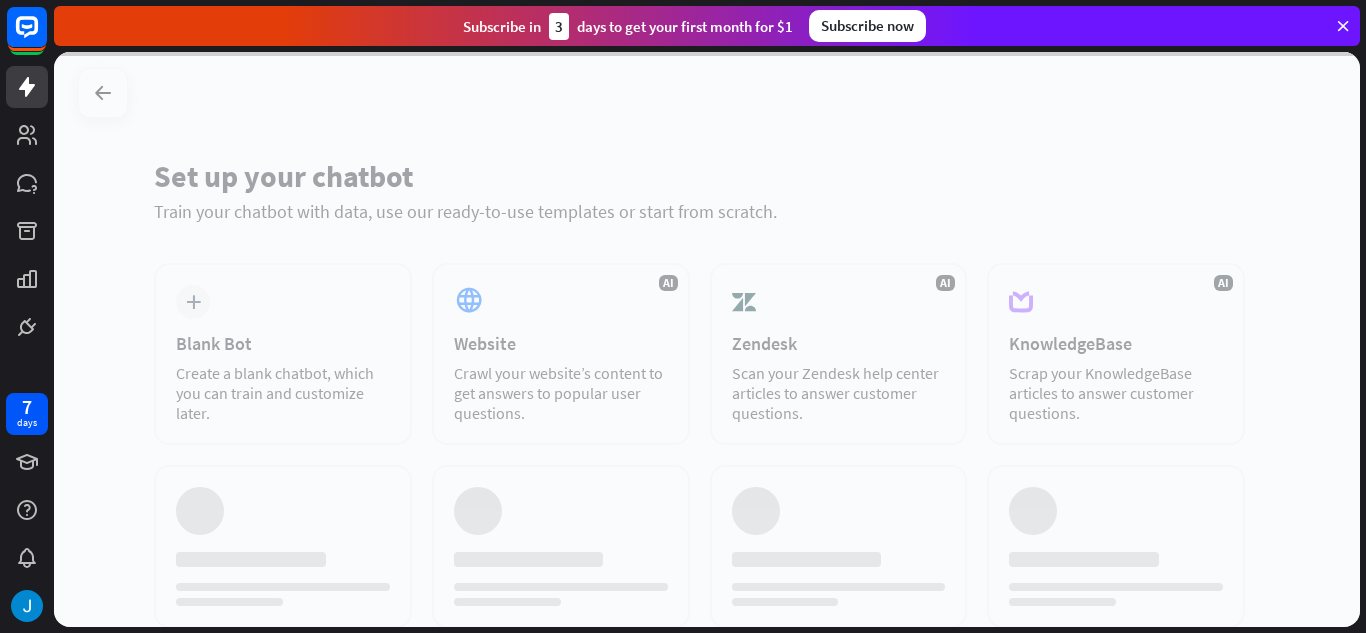 scroll, scrollTop: 0, scrollLeft: 0, axis: both 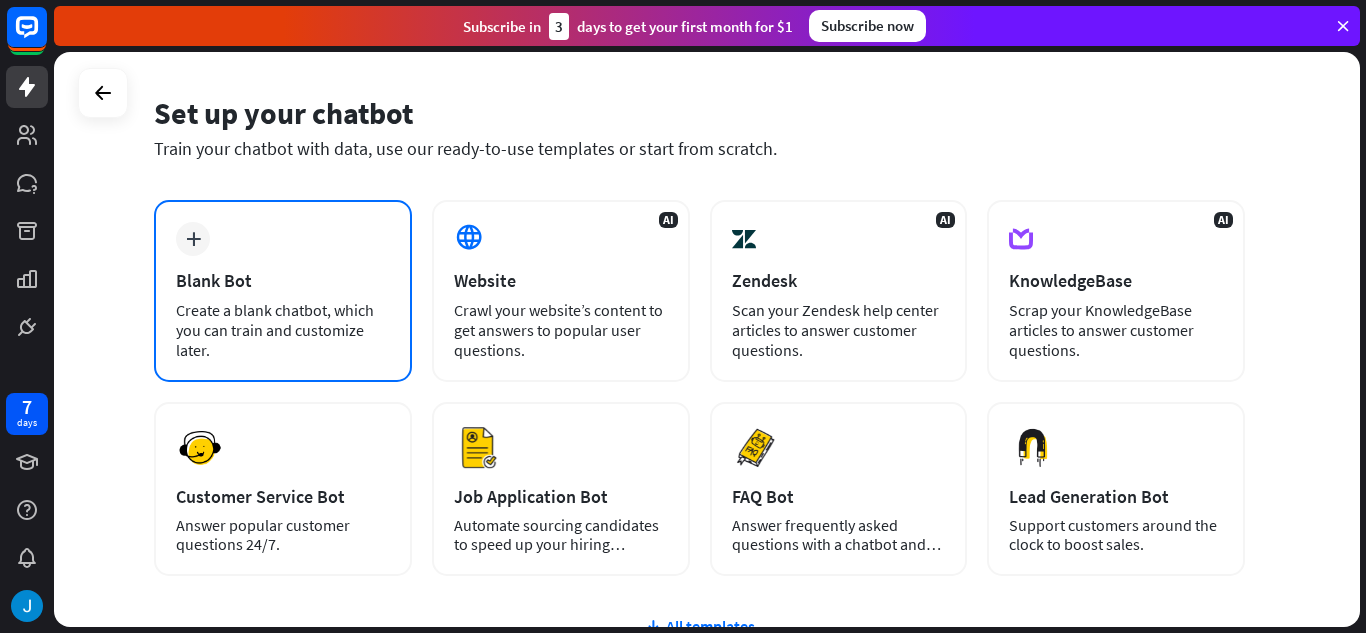 click on "Create a blank chatbot, which you can train and
customize later." at bounding box center [283, 330] 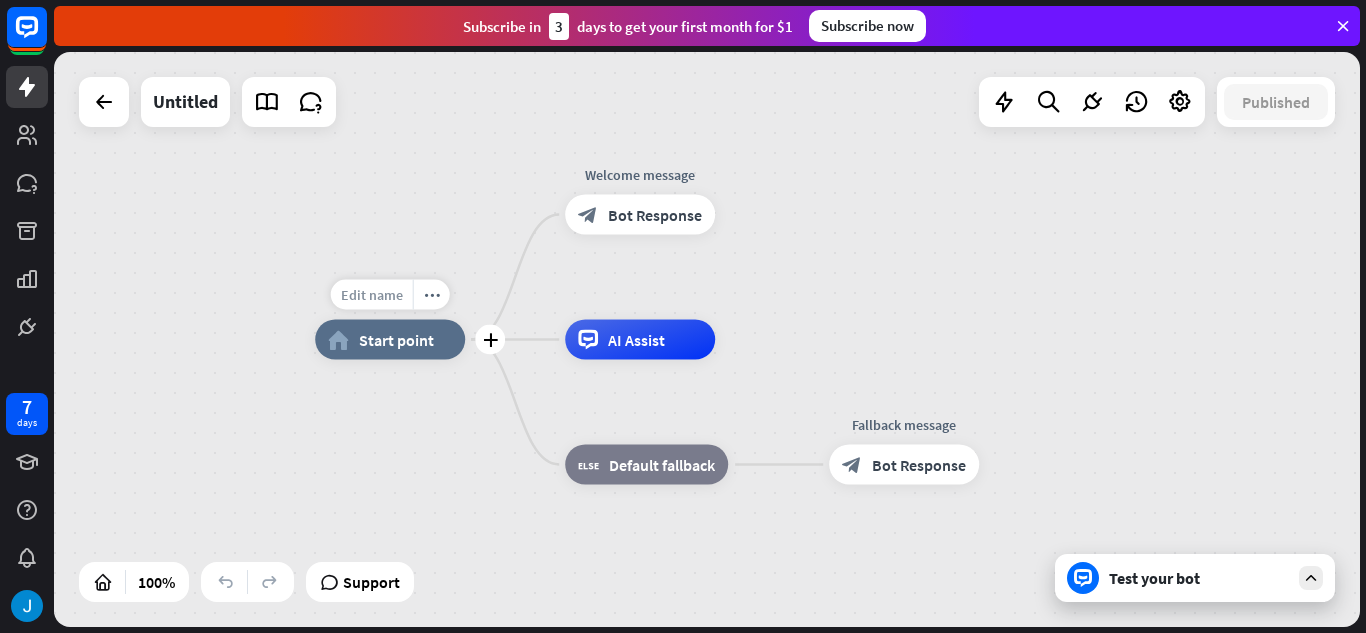 click on "Edit name" at bounding box center [372, 295] 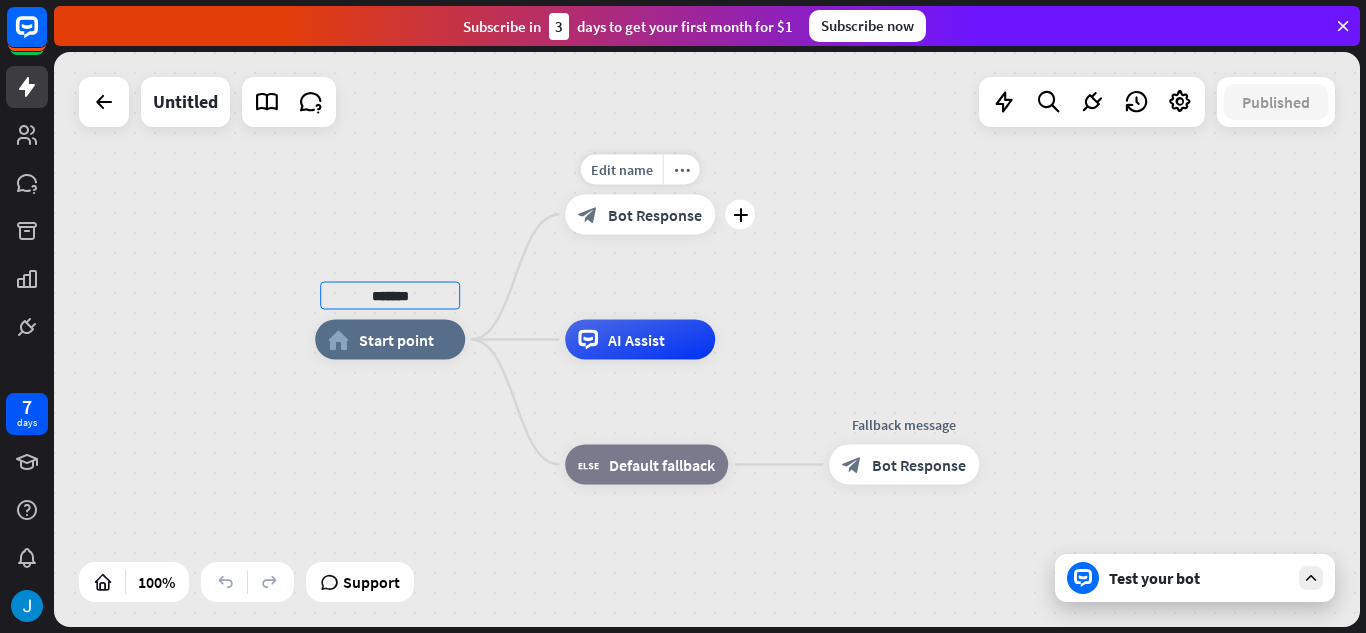 type on "*******" 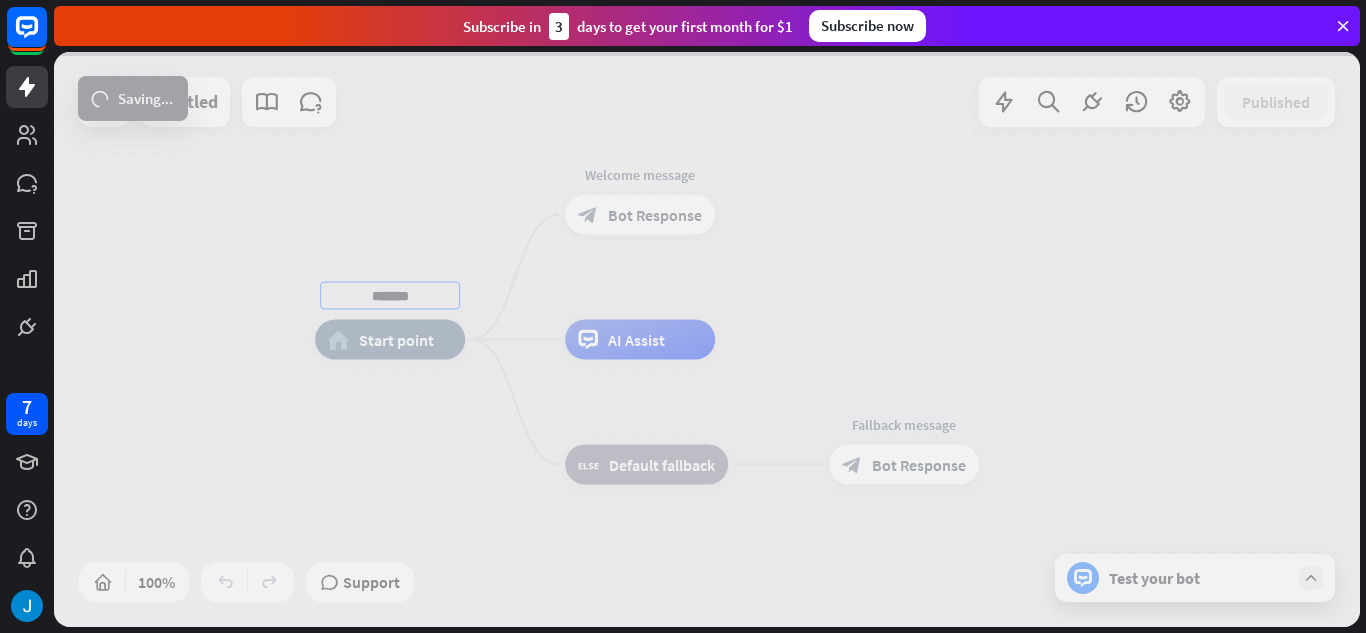click on "*******           home_2   Start point       Edit name   more_horiz           Welcome message   block_bot_response   Bot Response                     AI Assist                   block_fallback   Default fallback                 Fallback message   block_bot_response   Bot Response
Untitled
Published
100%           Support         Test your bot         loader   Saving...           close   Interactions   block_user_input   User Input block_bot_response   Bot Response block_fallback   Fallback filter   Filter block_attachment   Attachment input builder_tree   Flow Actions   block_goto   Go to step block_faq   FAQ block_add_to_segment   Add to leads block_add_to_segment   Add to segment block_delete_from_segment   Delete from segment webhooks   Webhook block_set_attribute   Set attribute block_ab_testing   A/B Test block_question   Question block_close_chat   Close chat block_backtracking   Backtracking" at bounding box center [707, 339] 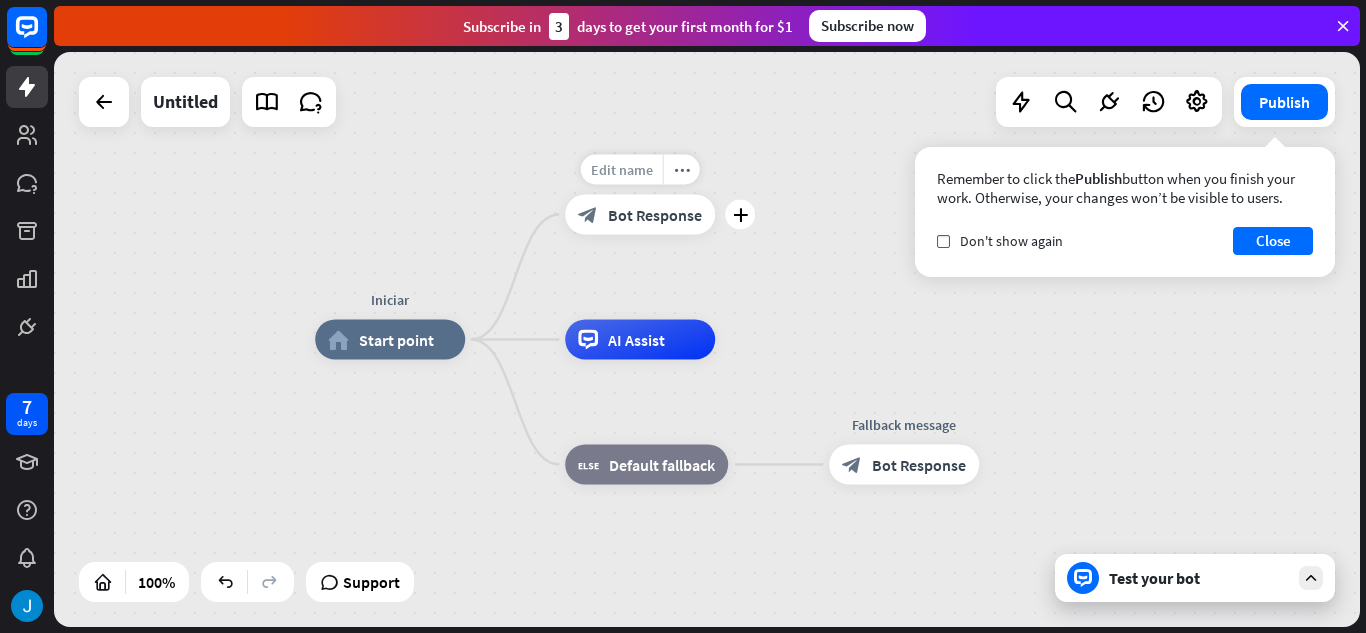 click on "Edit name" at bounding box center (622, 170) 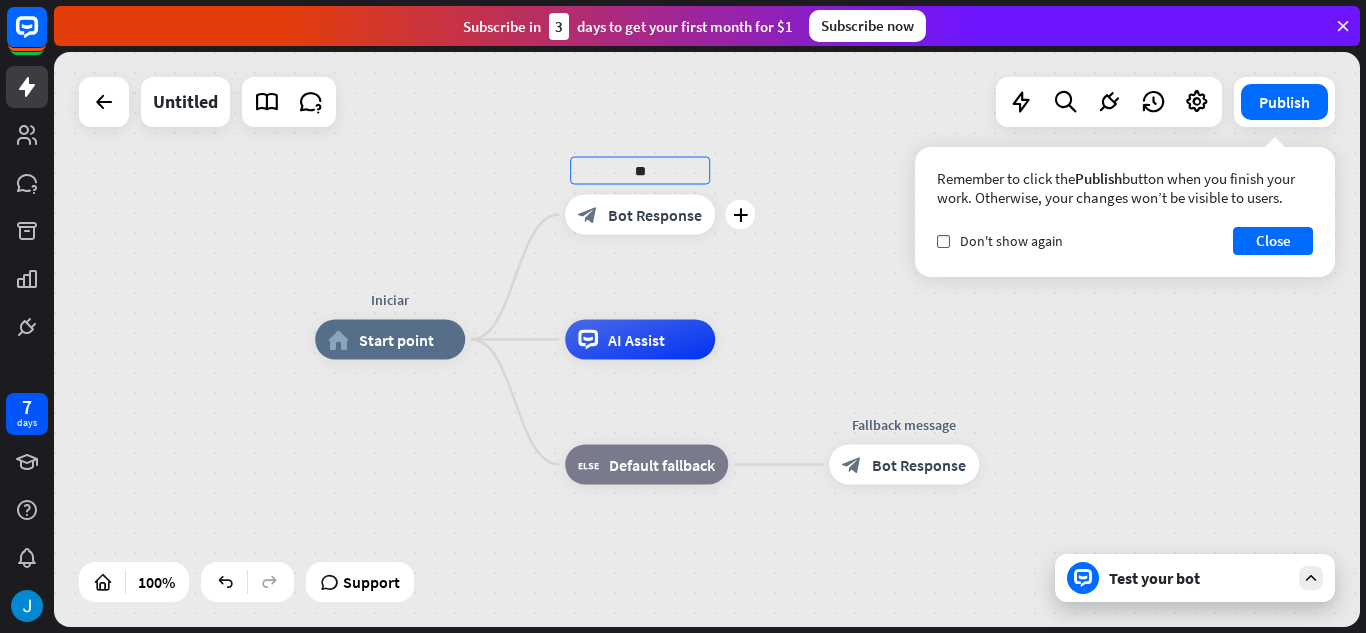 type on "*" 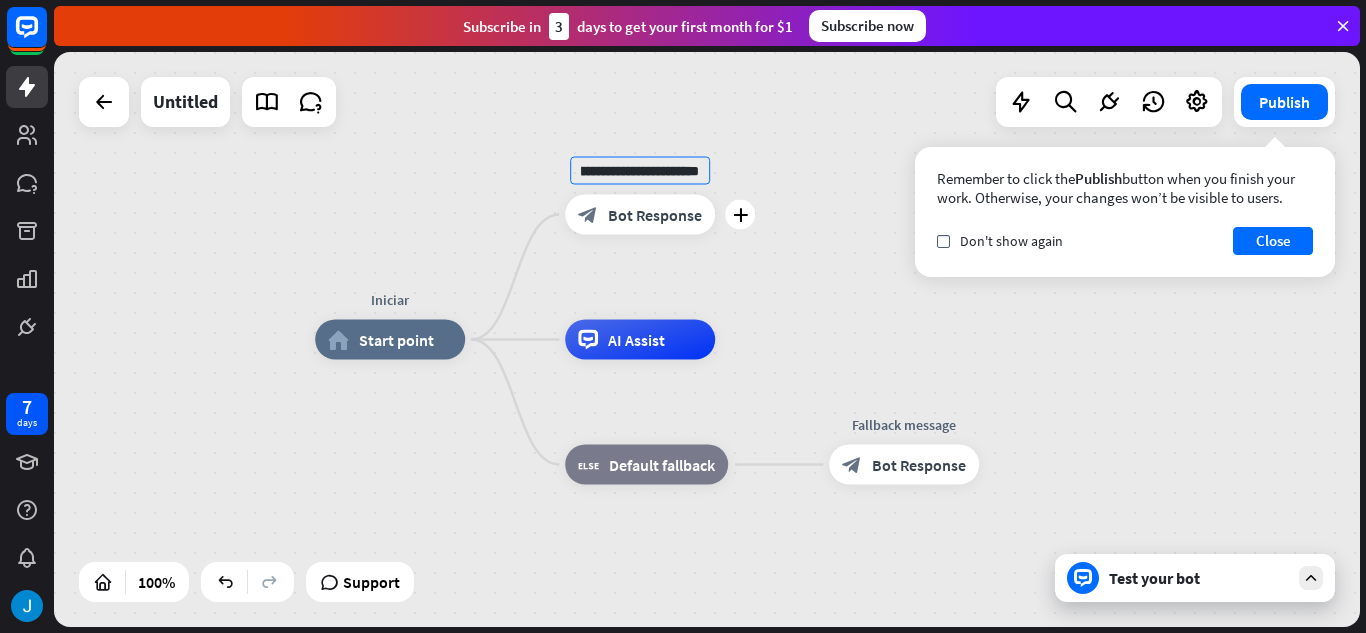 scroll, scrollTop: 0, scrollLeft: 85, axis: horizontal 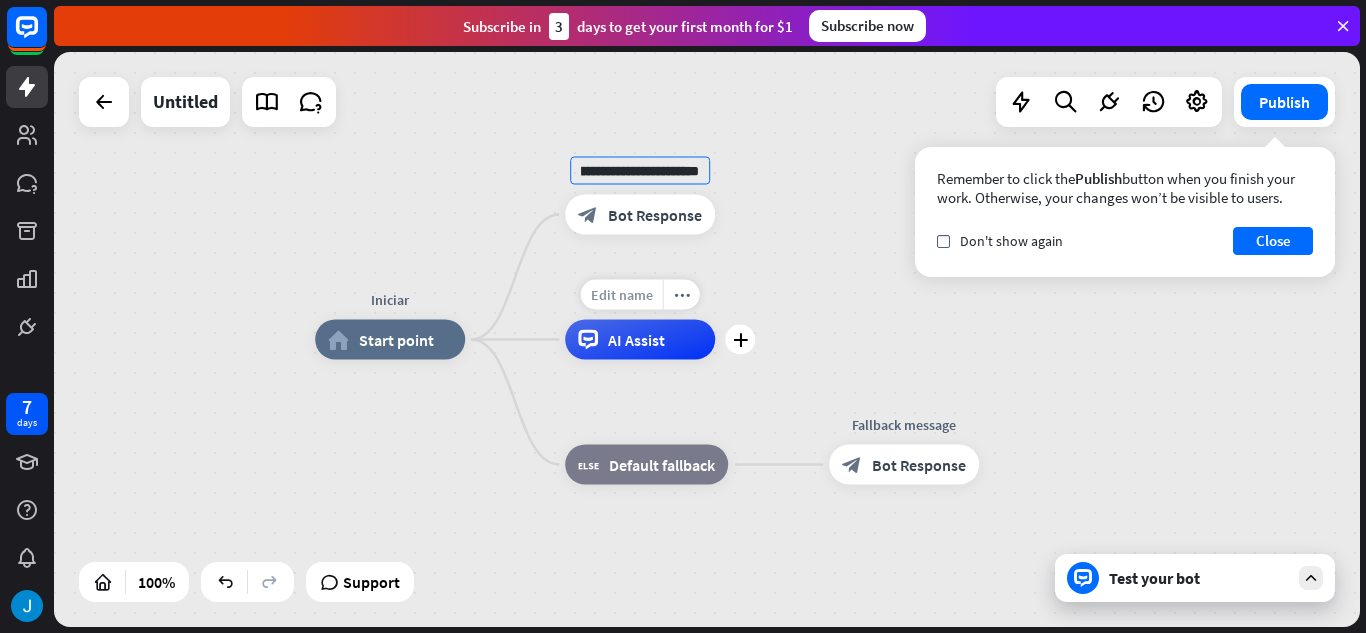 type on "**********" 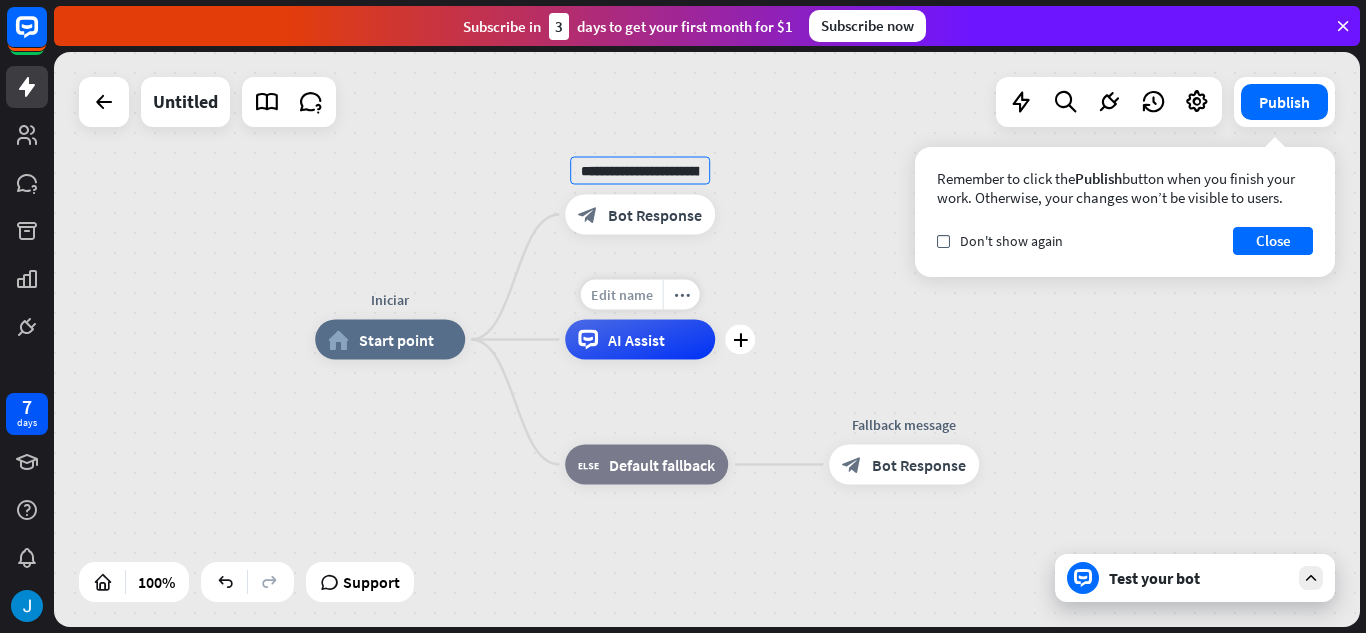 click on "**********" at bounding box center (707, 339) 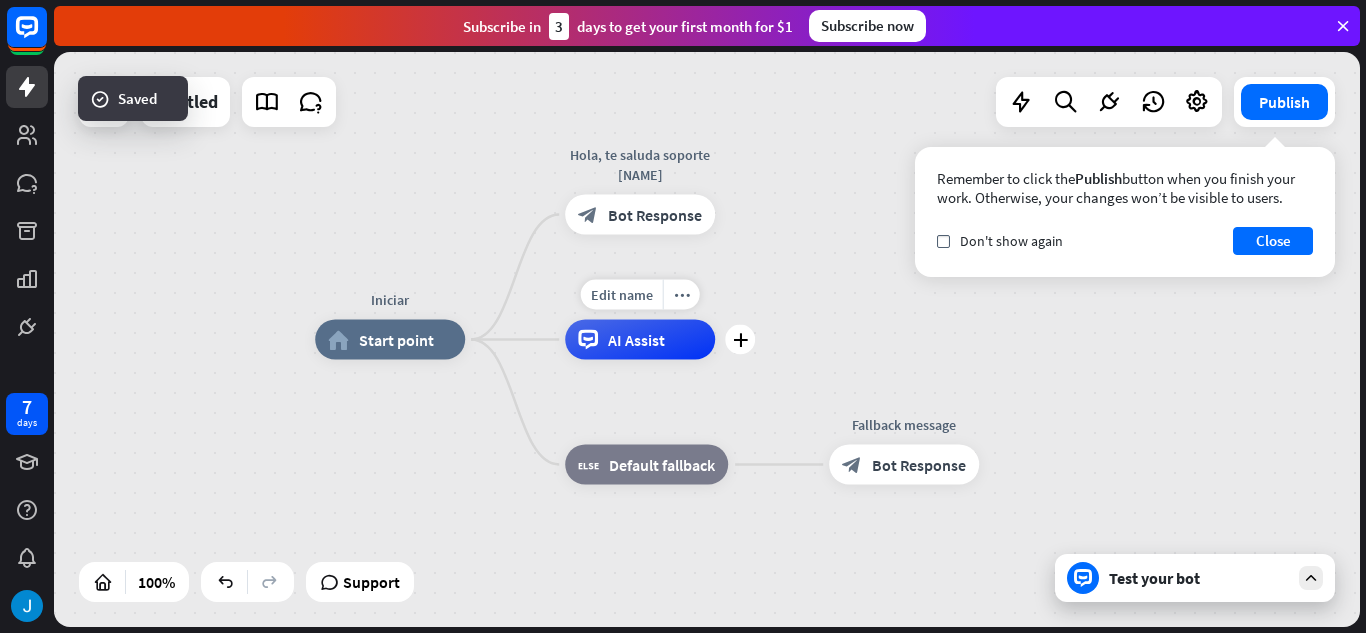 click on "Edit name" at bounding box center (622, 295) 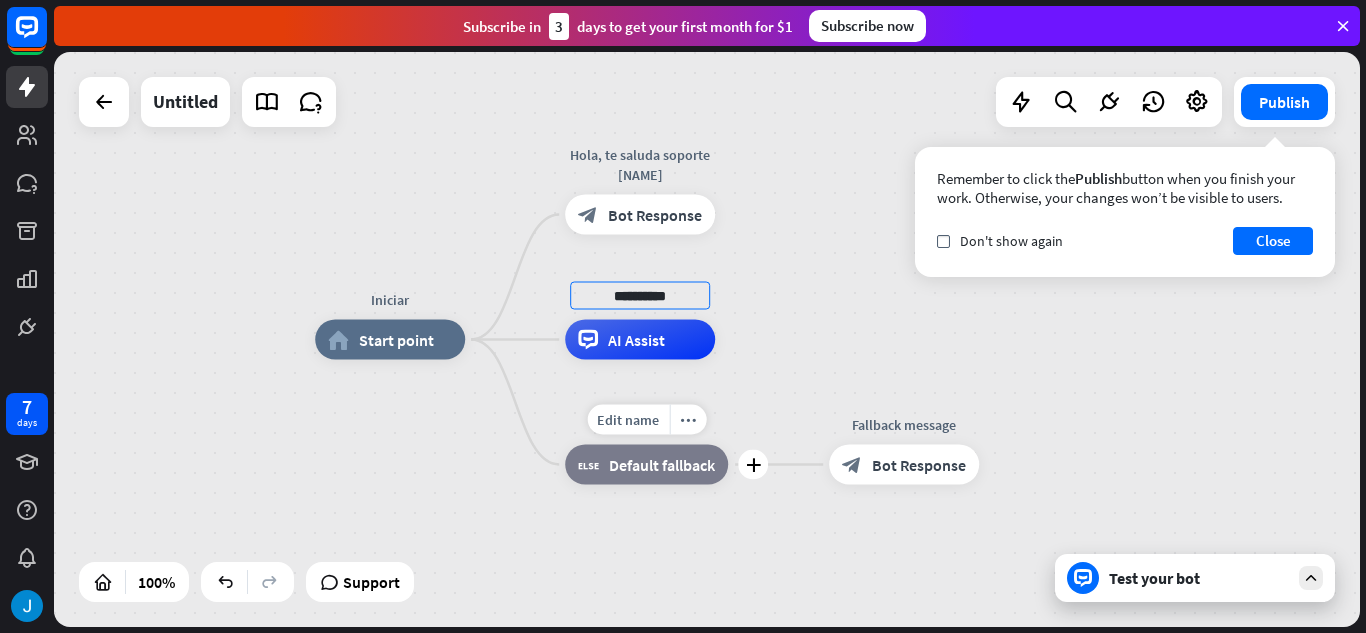 type on "**********" 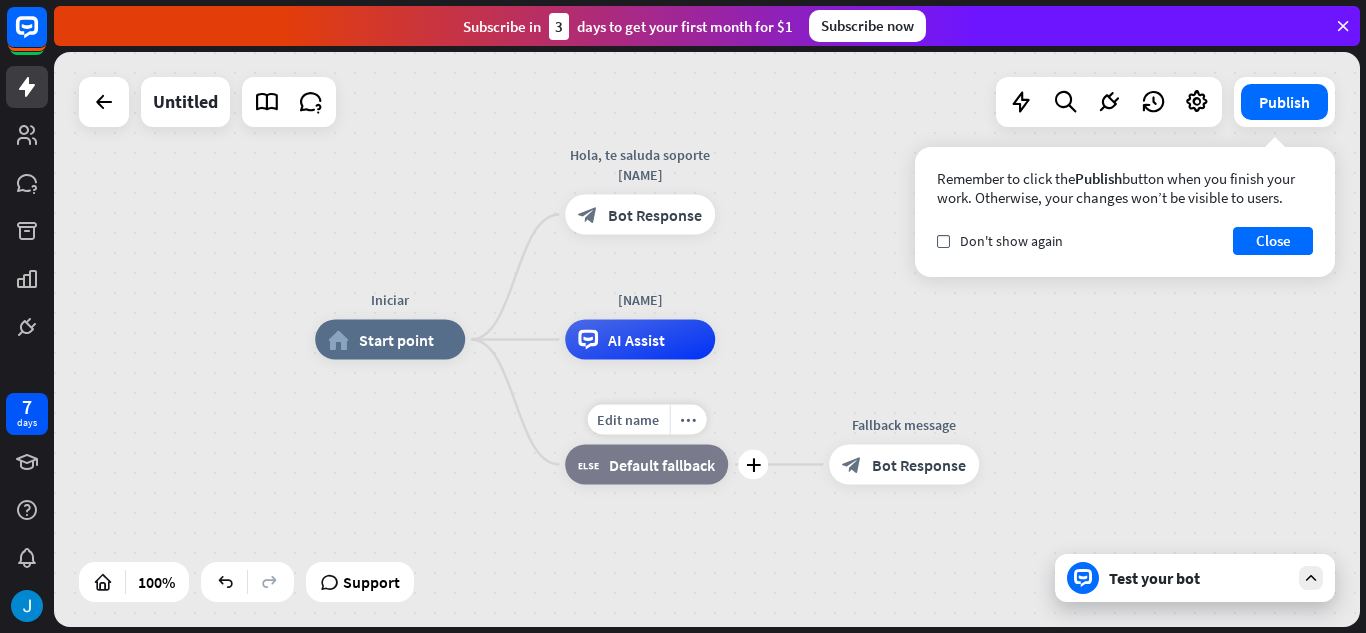 click on "Default fallback" at bounding box center (662, 465) 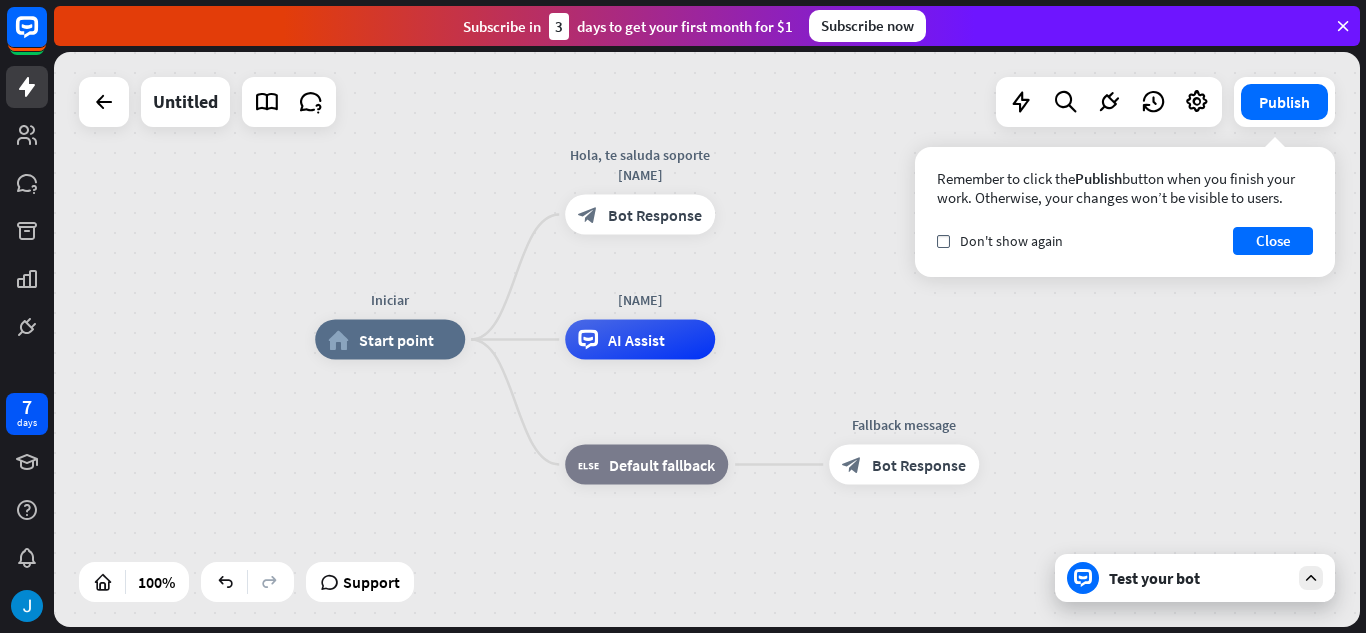 click on "Test your bot" at bounding box center [1195, 578] 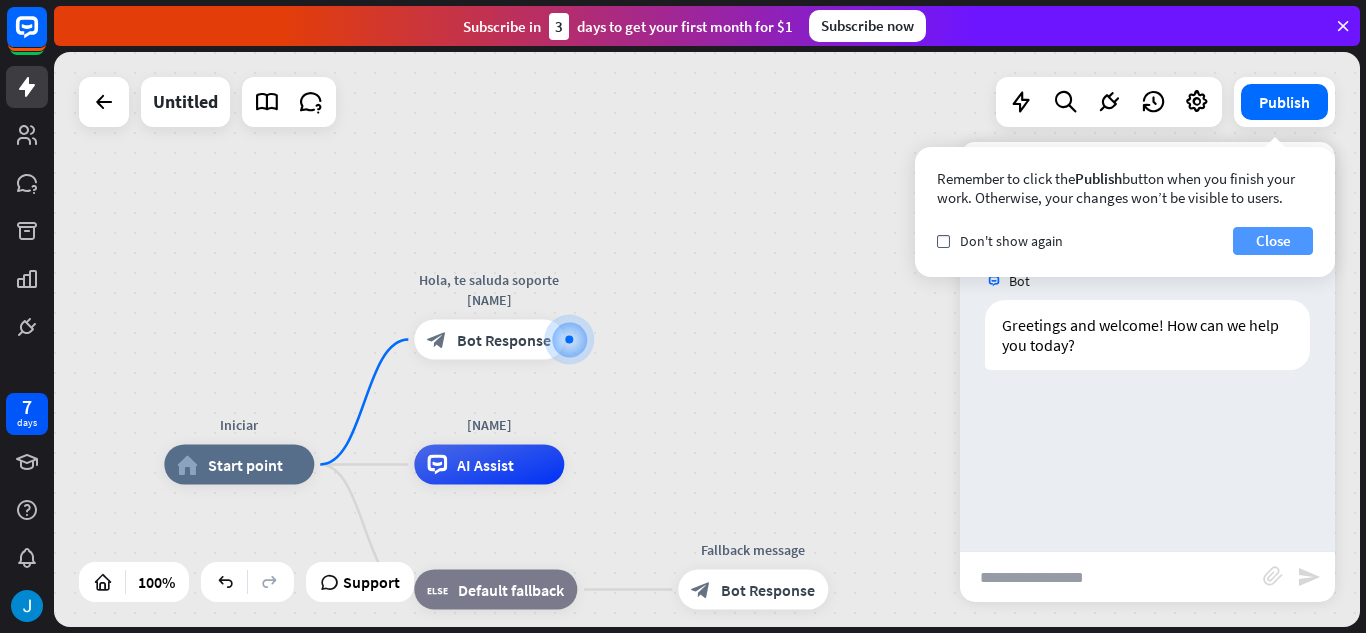 click on "Close" at bounding box center (1273, 241) 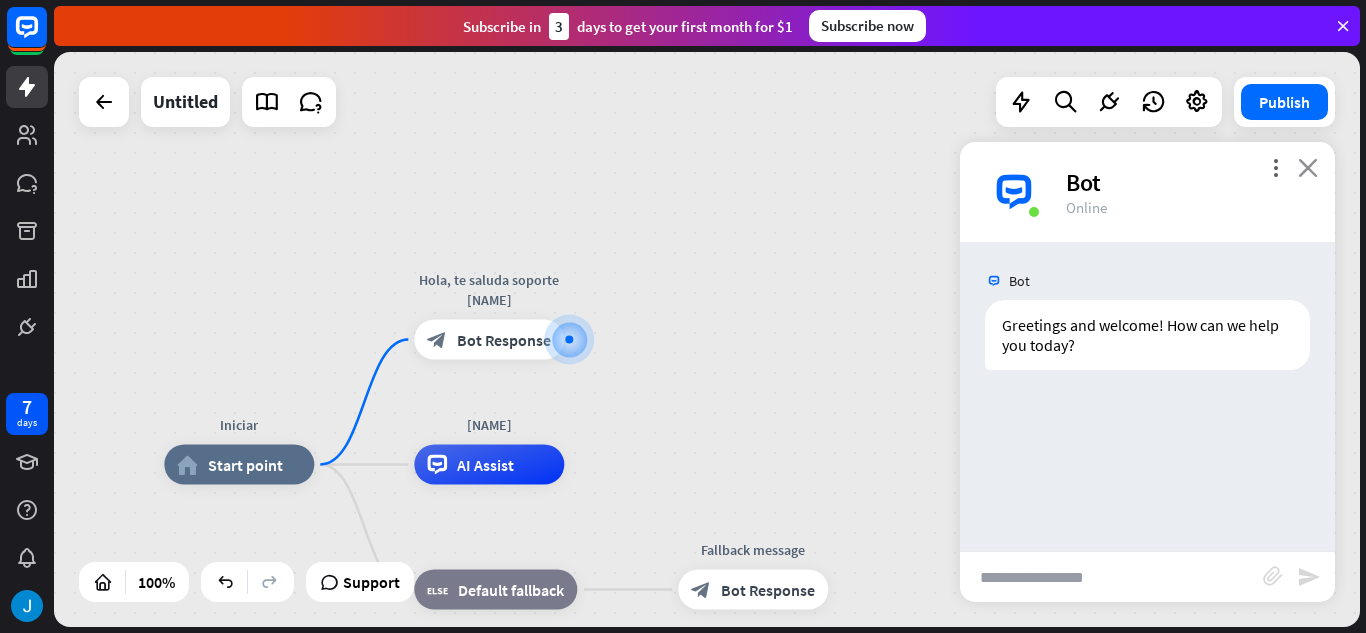 click on "close" at bounding box center (1308, 167) 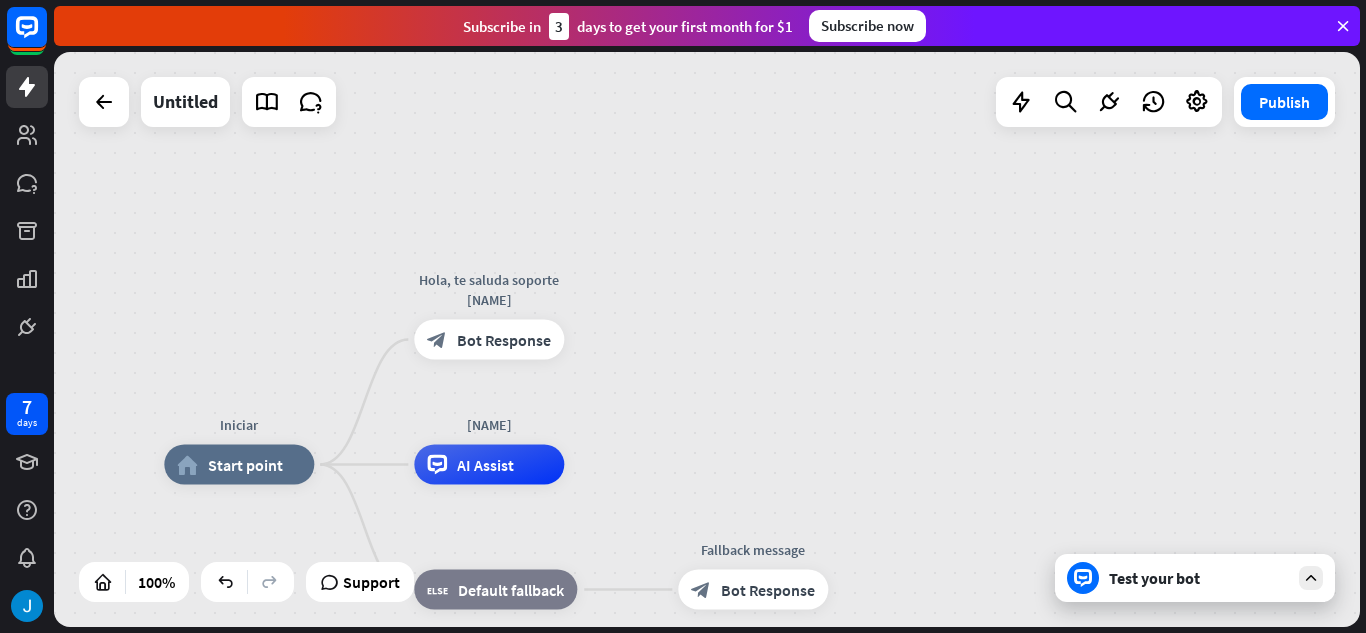 click on "Test your bot" at bounding box center [1195, 578] 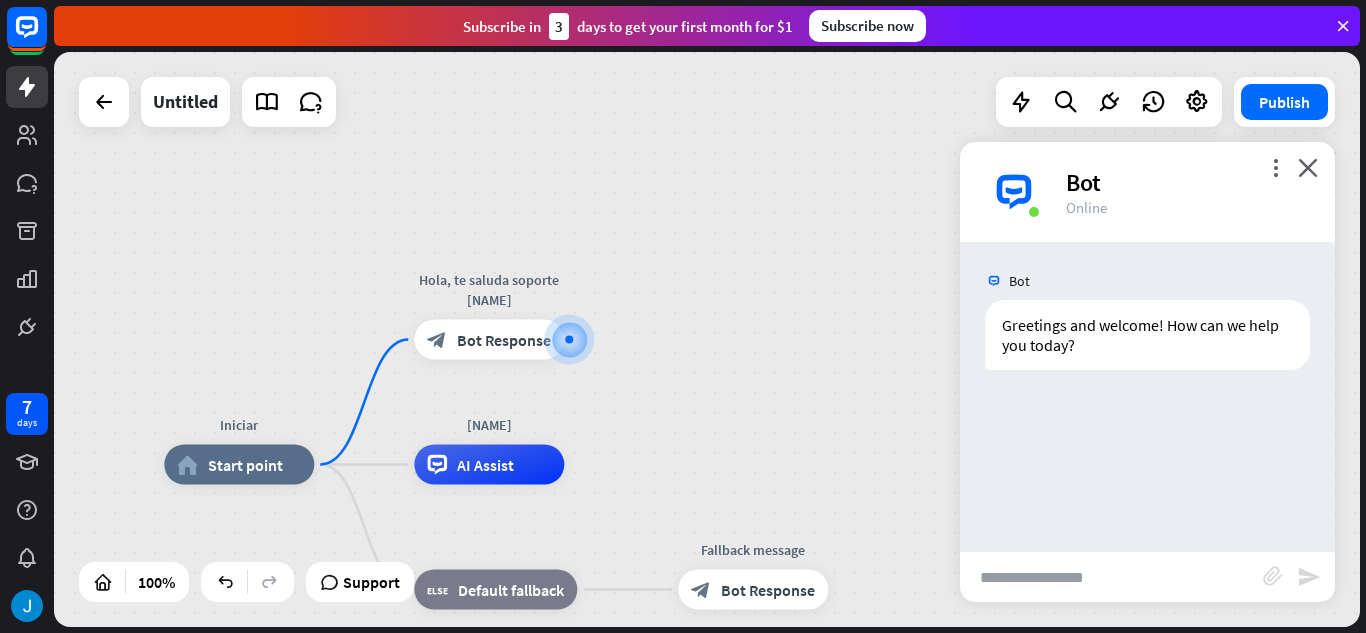 click at bounding box center (1111, 577) 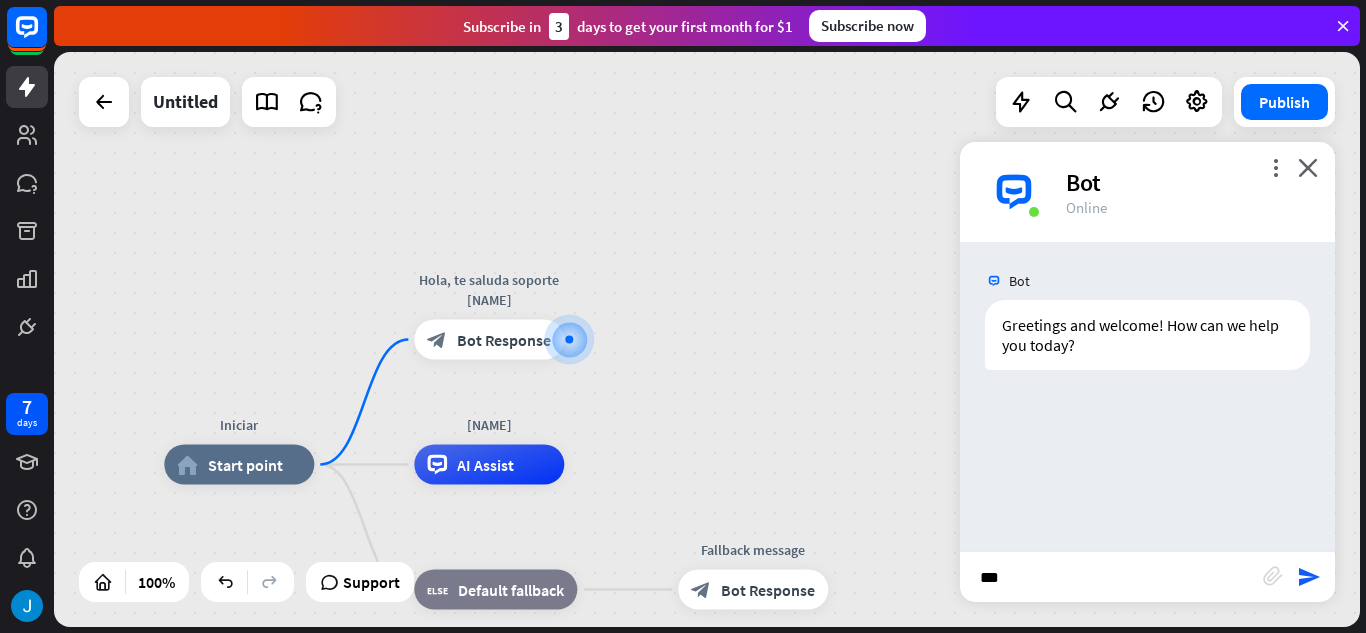 type on "****" 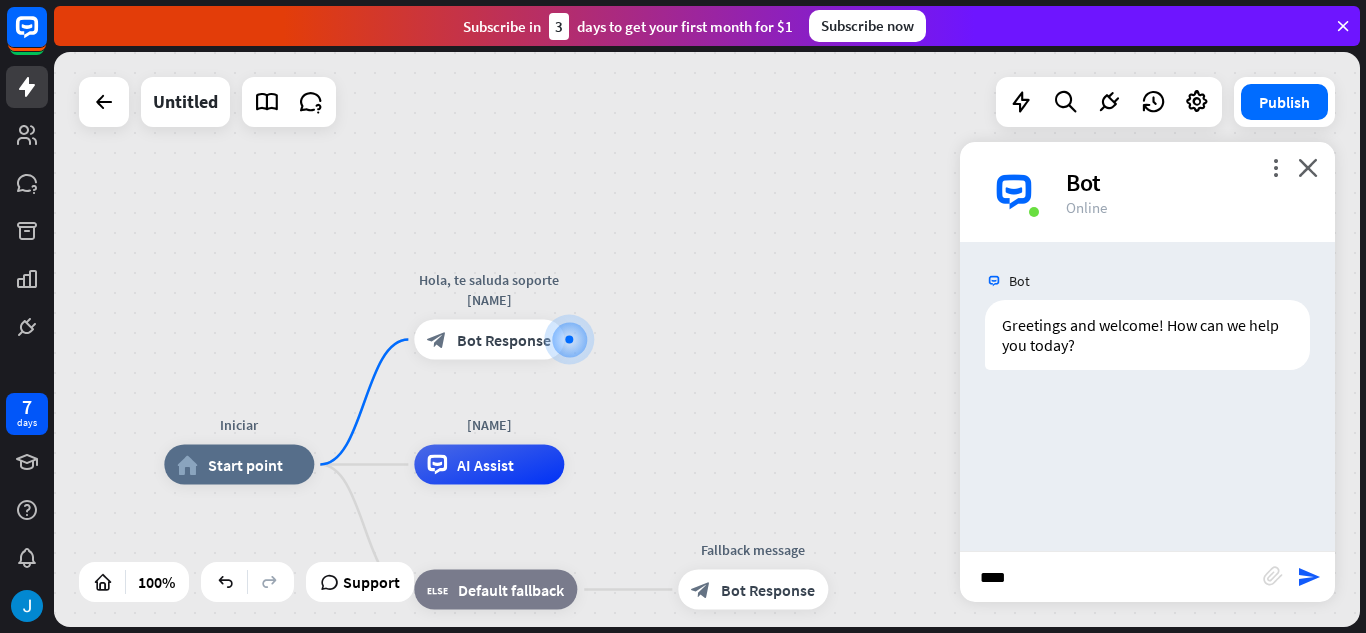 type 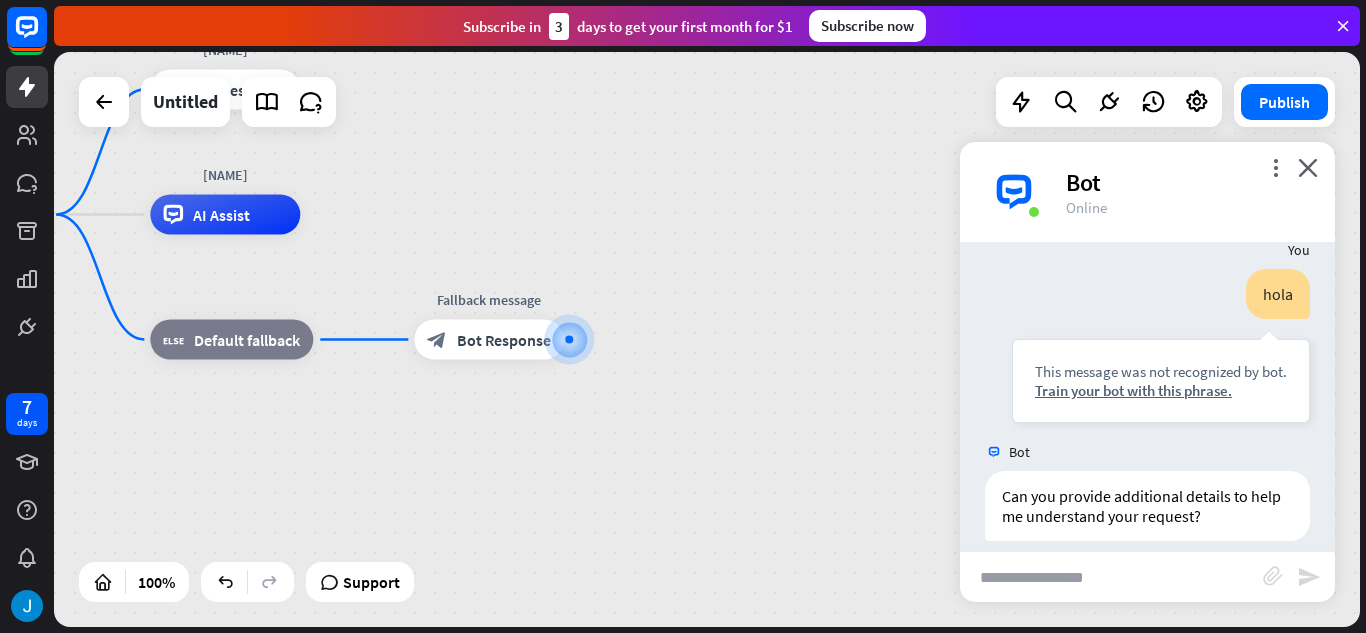 scroll, scrollTop: 169, scrollLeft: 0, axis: vertical 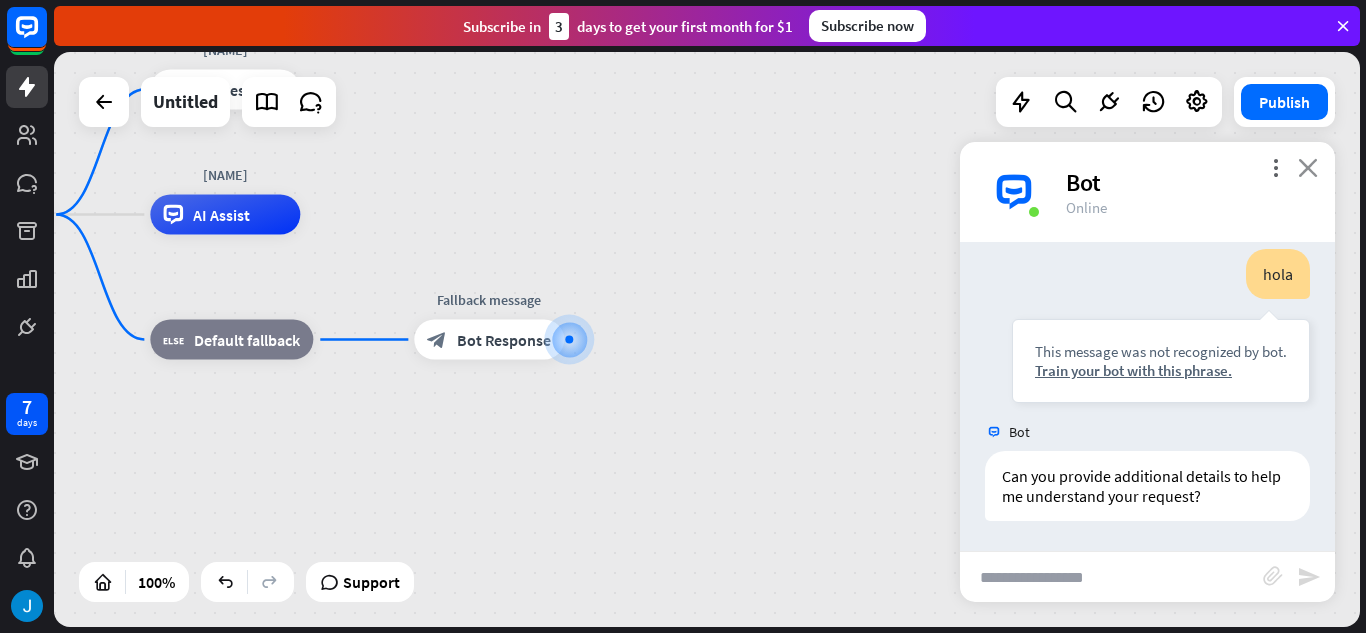 click on "close" at bounding box center [1308, 167] 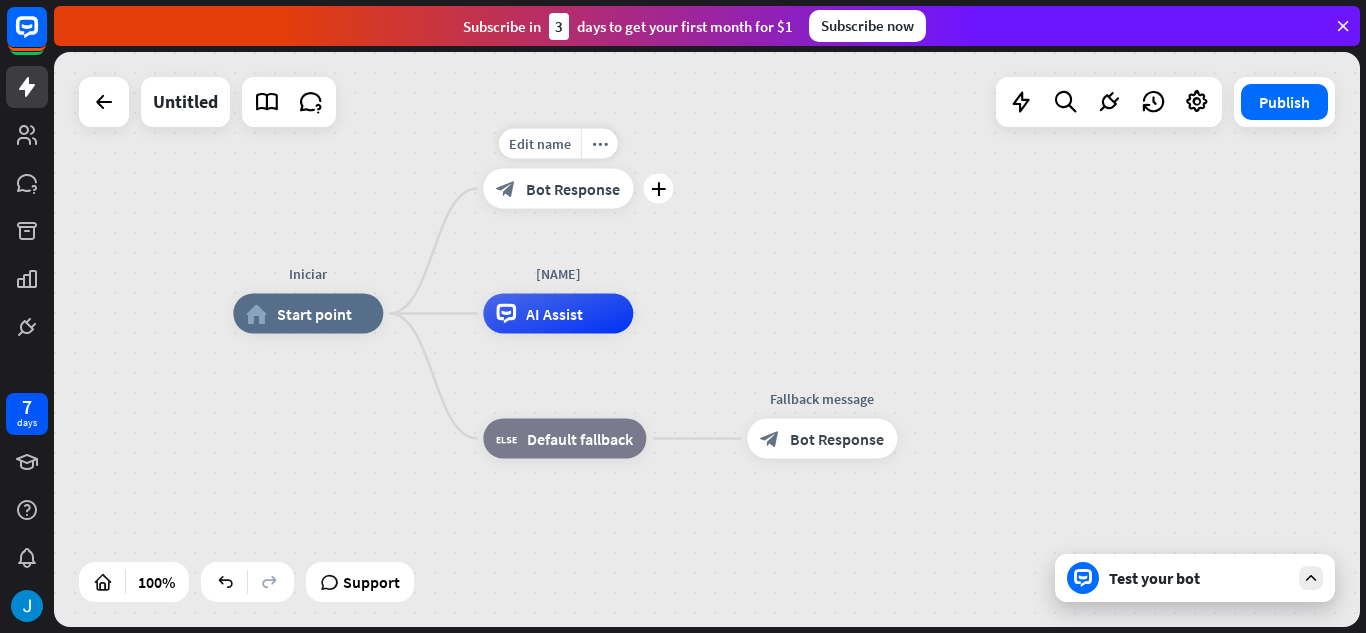 click on "block_bot_response   Bot Response" at bounding box center [558, 189] 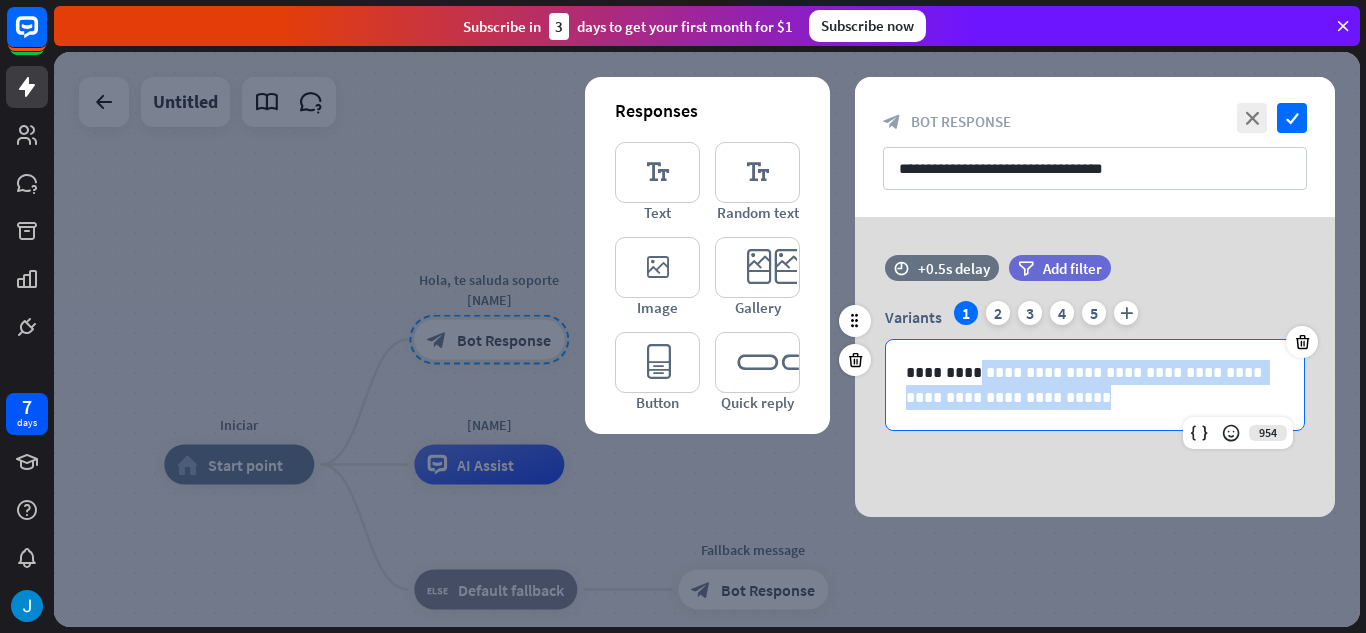drag, startPoint x: 1032, startPoint y: 396, endPoint x: 976, endPoint y: 376, distance: 59.464275 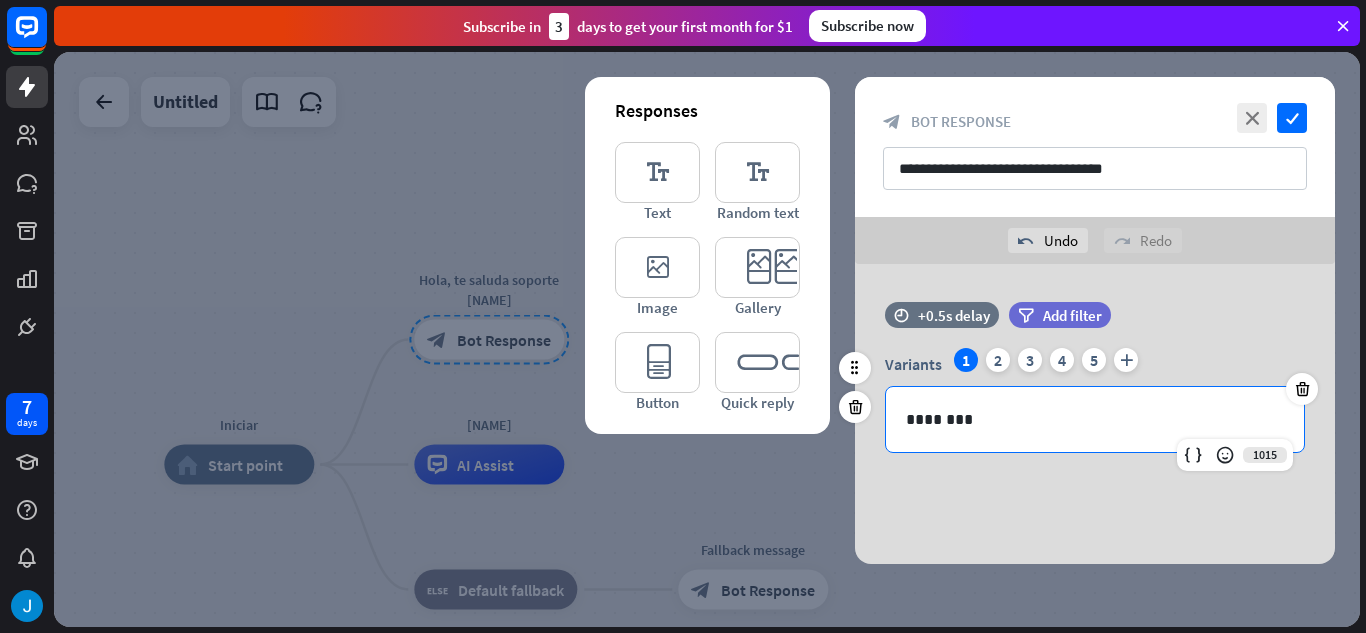 type 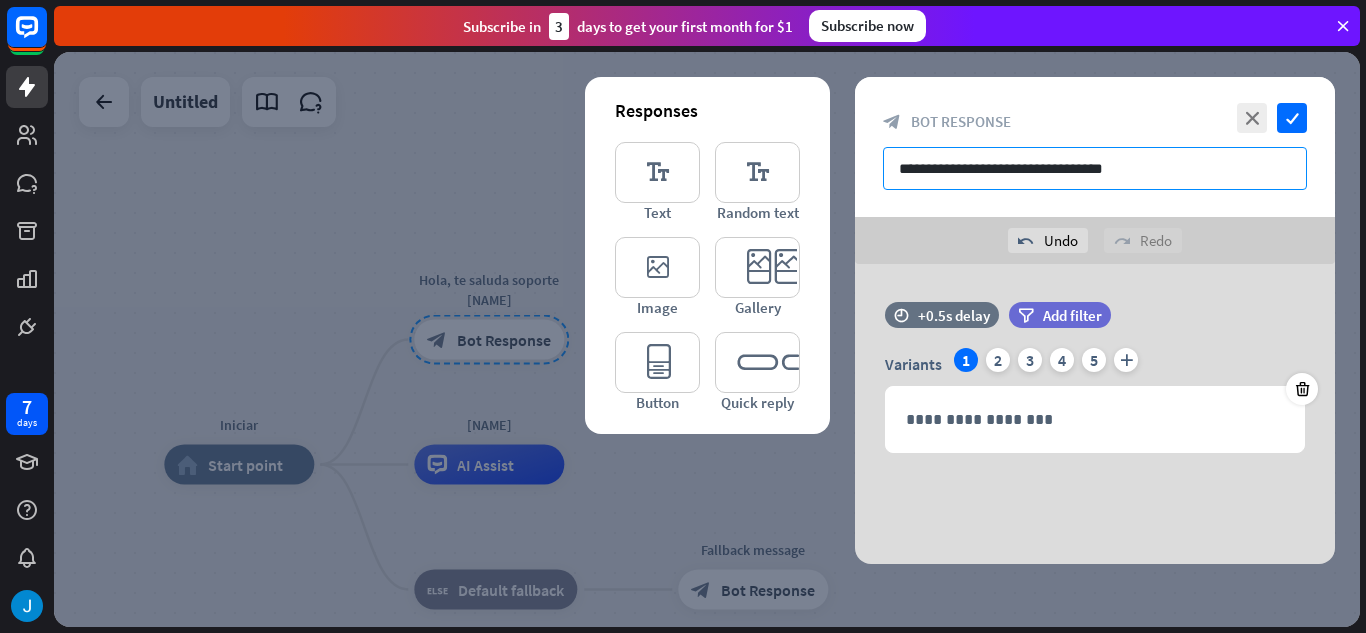 drag, startPoint x: 1126, startPoint y: 177, endPoint x: 525, endPoint y: 109, distance: 604.8347 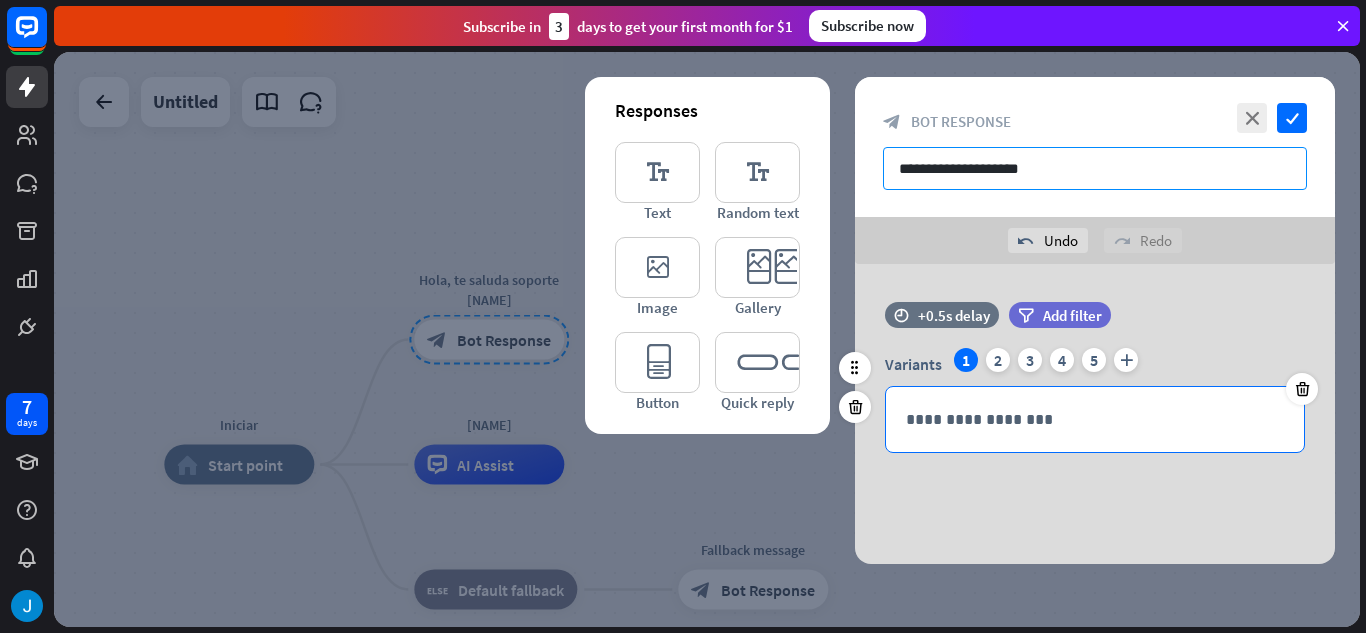 type on "**********" 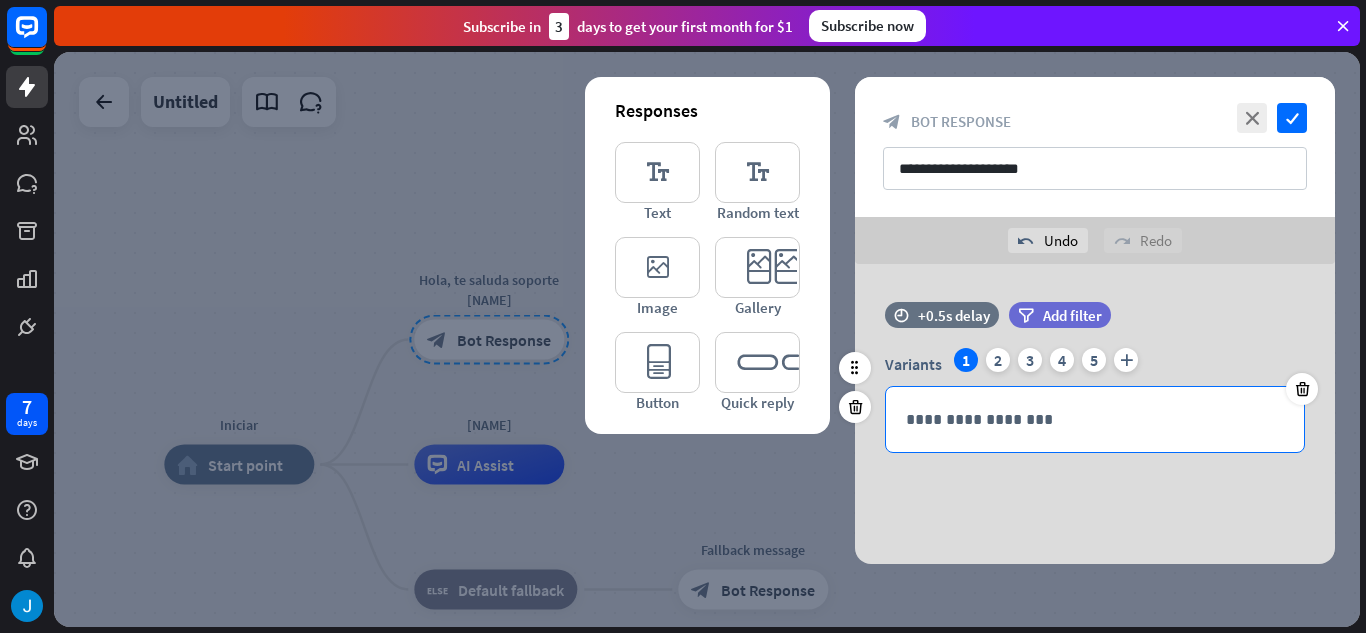 click on "**********" at bounding box center [1095, 419] 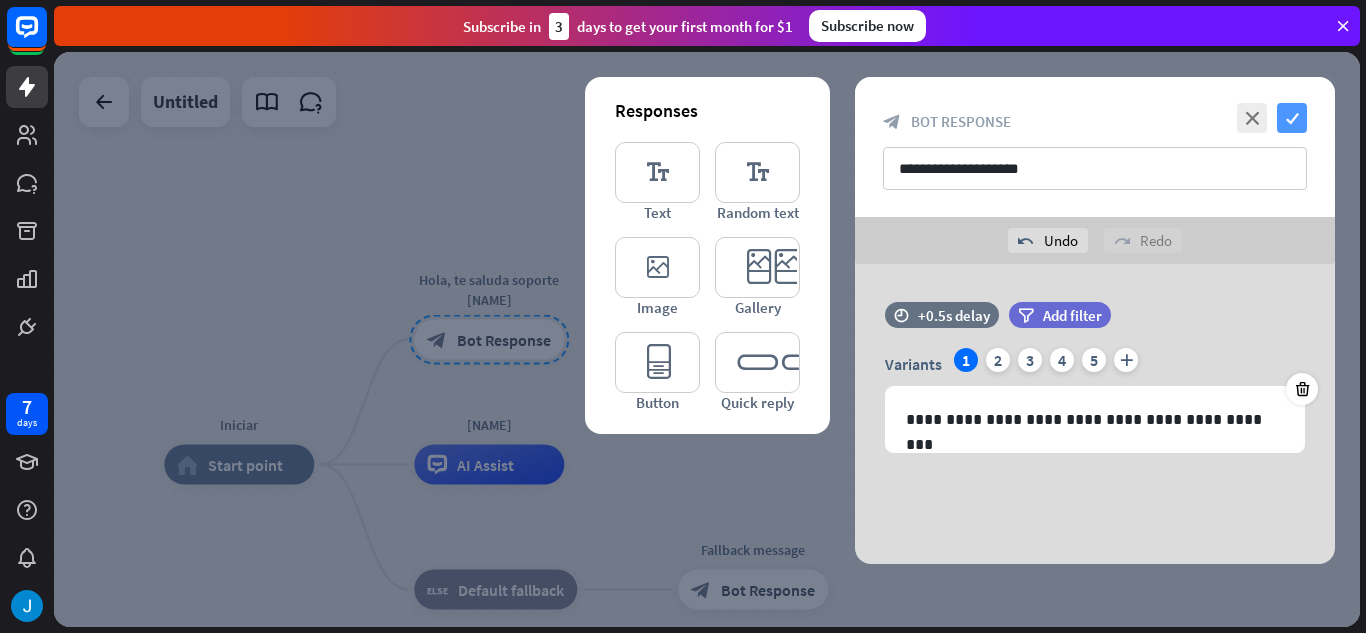 click on "check" at bounding box center [1292, 118] 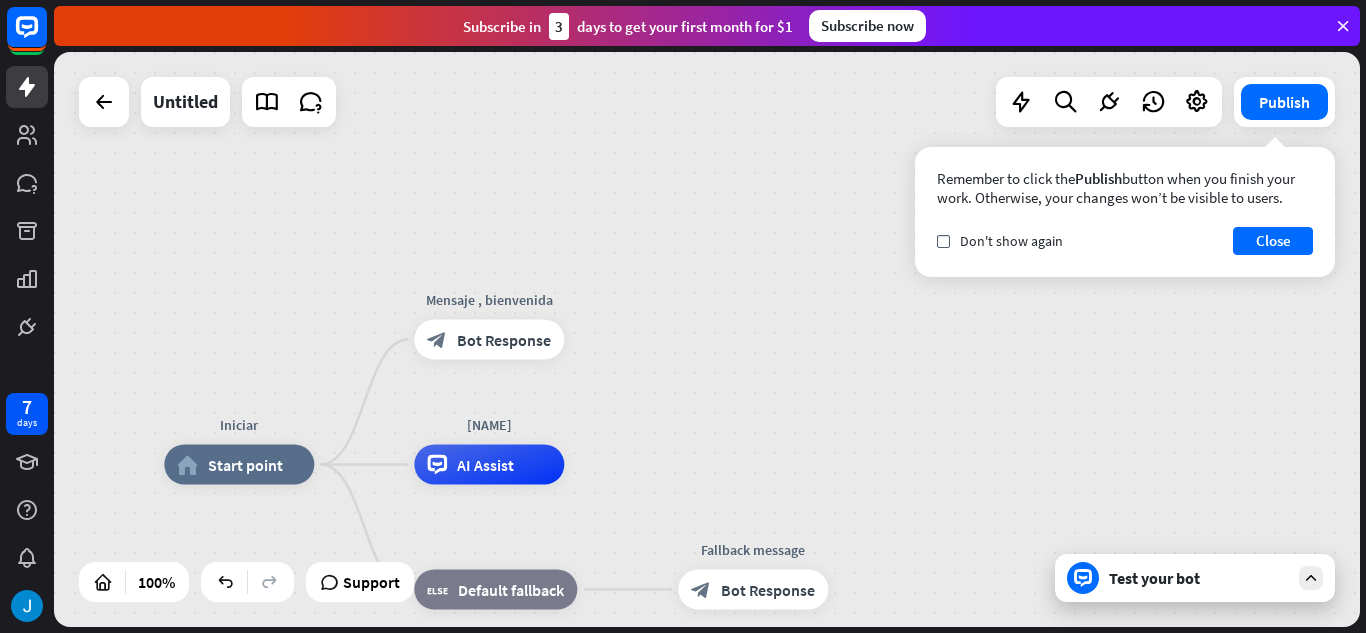 click on "Test your bot" at bounding box center (1195, 578) 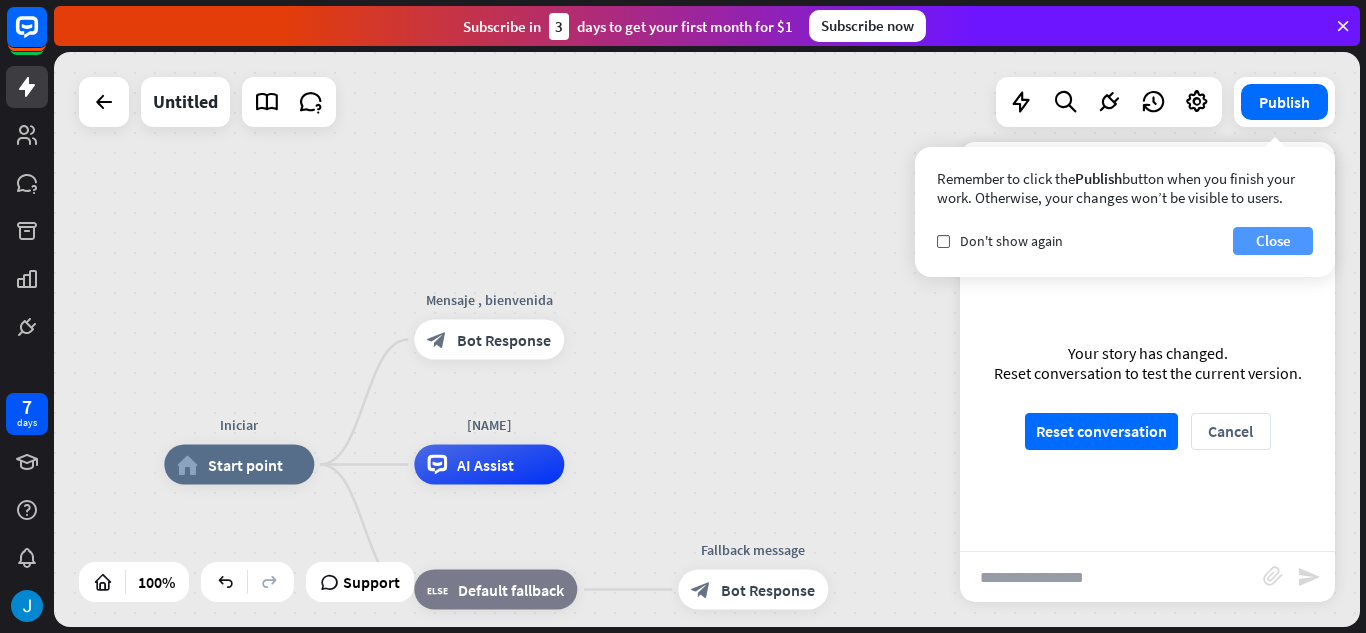 click on "Close" at bounding box center [1273, 241] 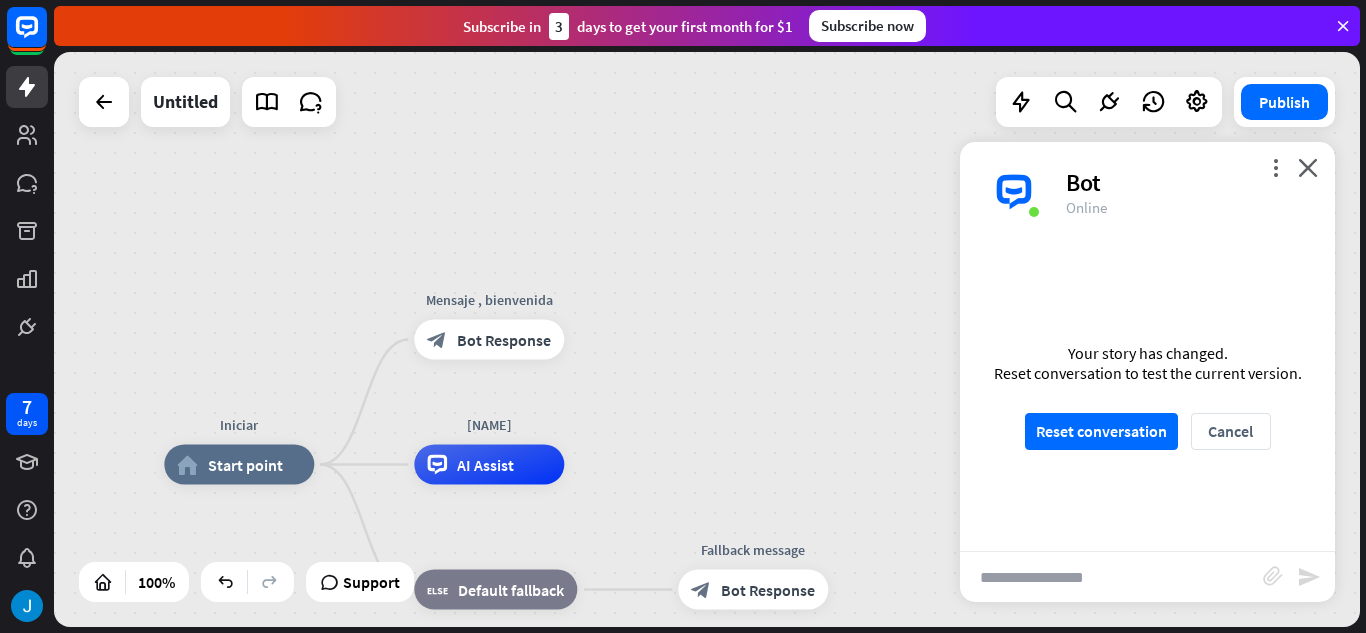click at bounding box center (1111, 577) 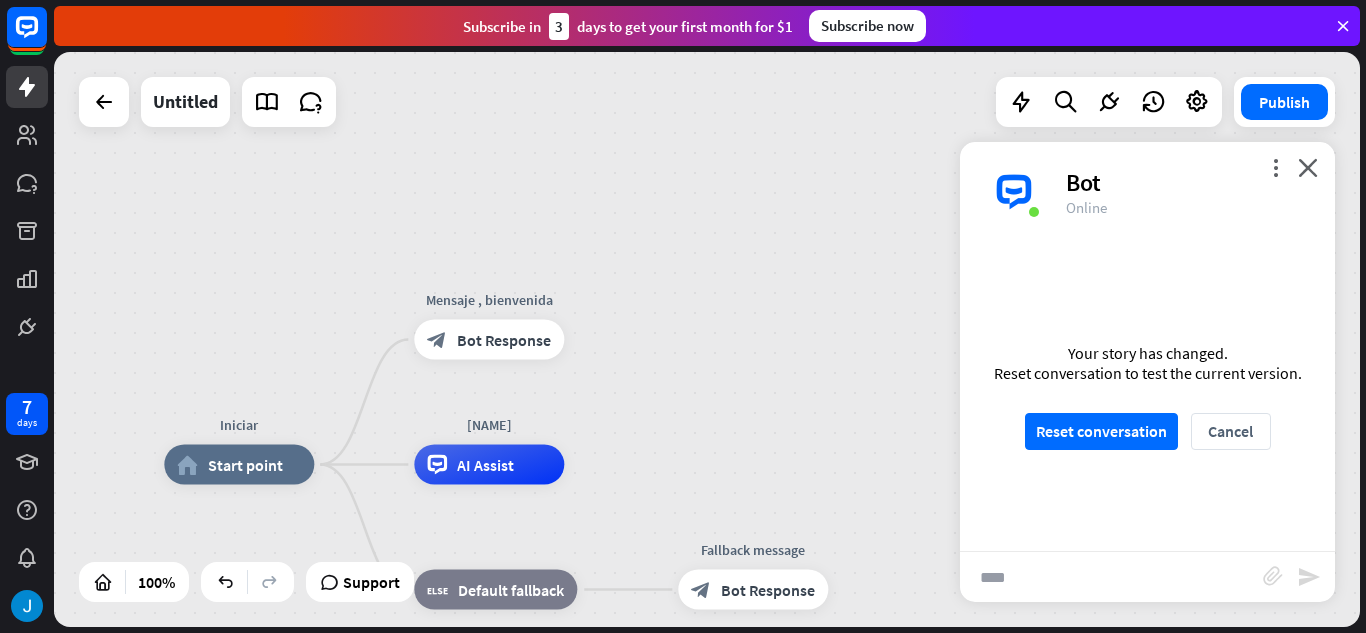 type on "****" 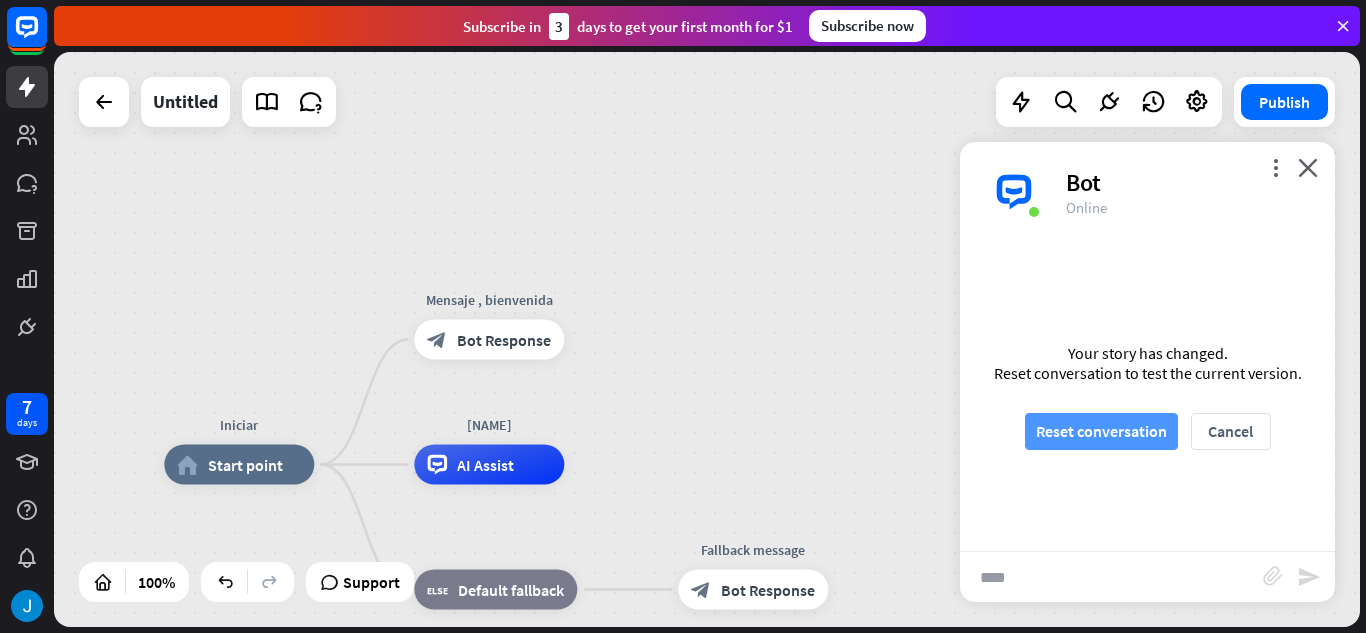 click on "Reset conversation" at bounding box center (1101, 431) 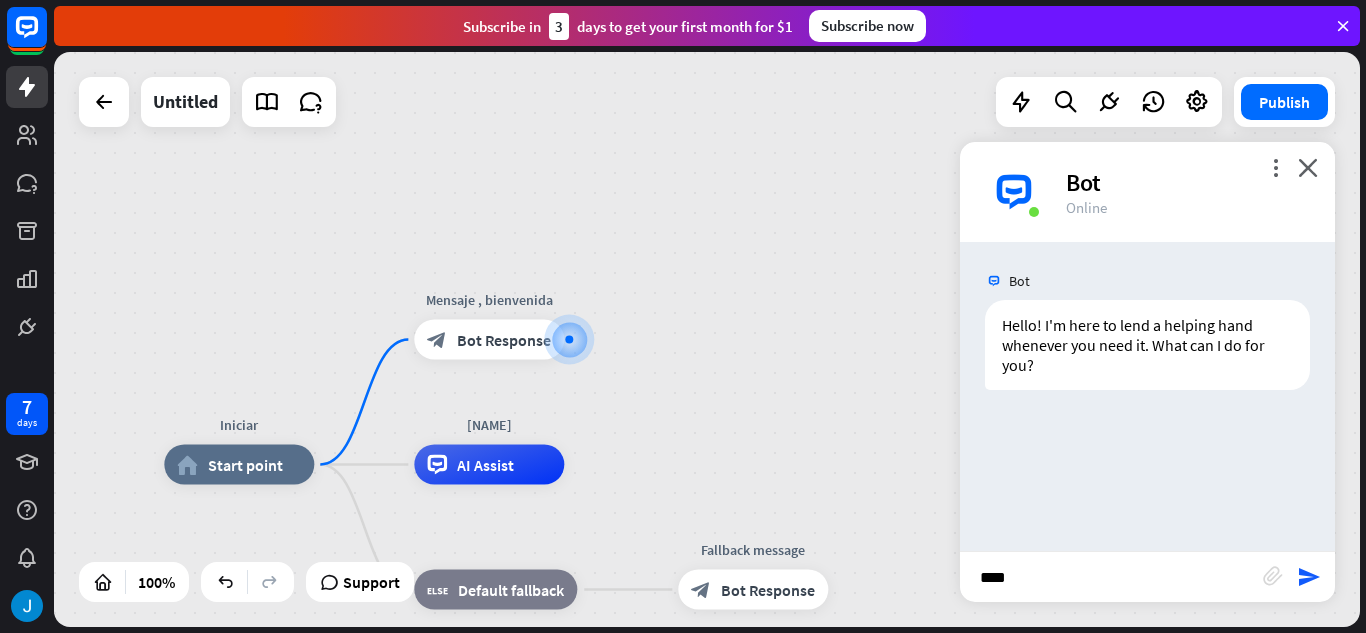 drag, startPoint x: 1039, startPoint y: 587, endPoint x: 934, endPoint y: 571, distance: 106.21205 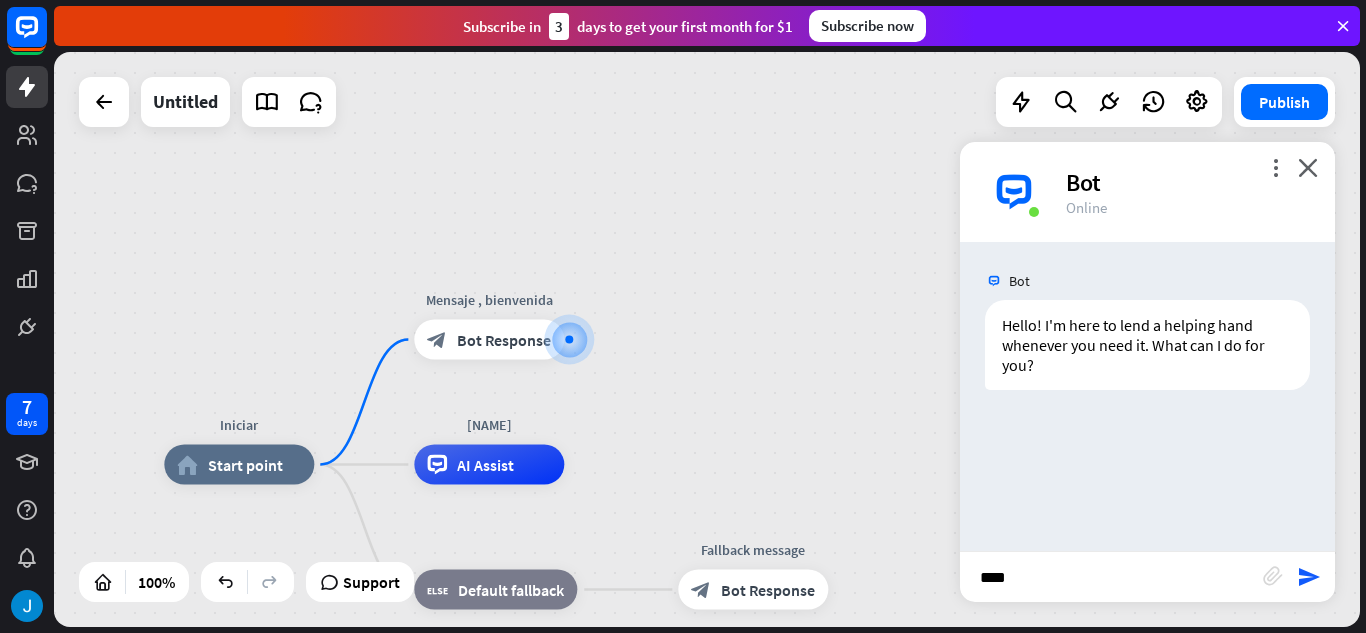 type 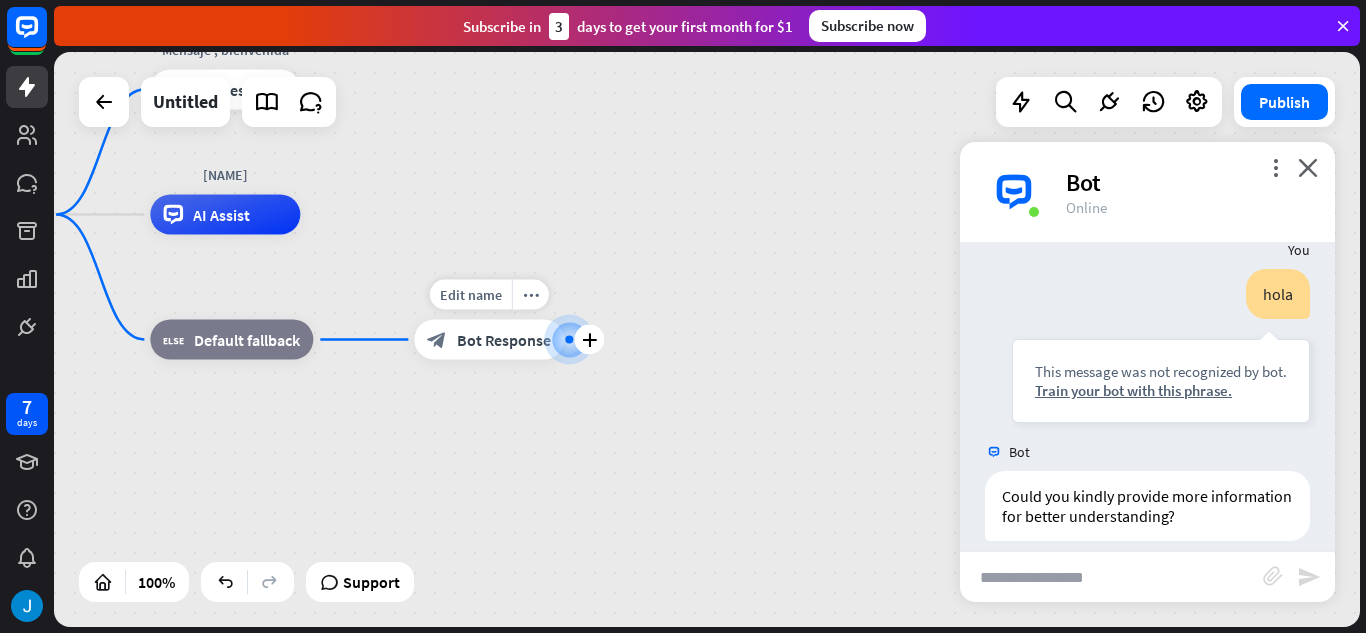 scroll, scrollTop: 189, scrollLeft: 0, axis: vertical 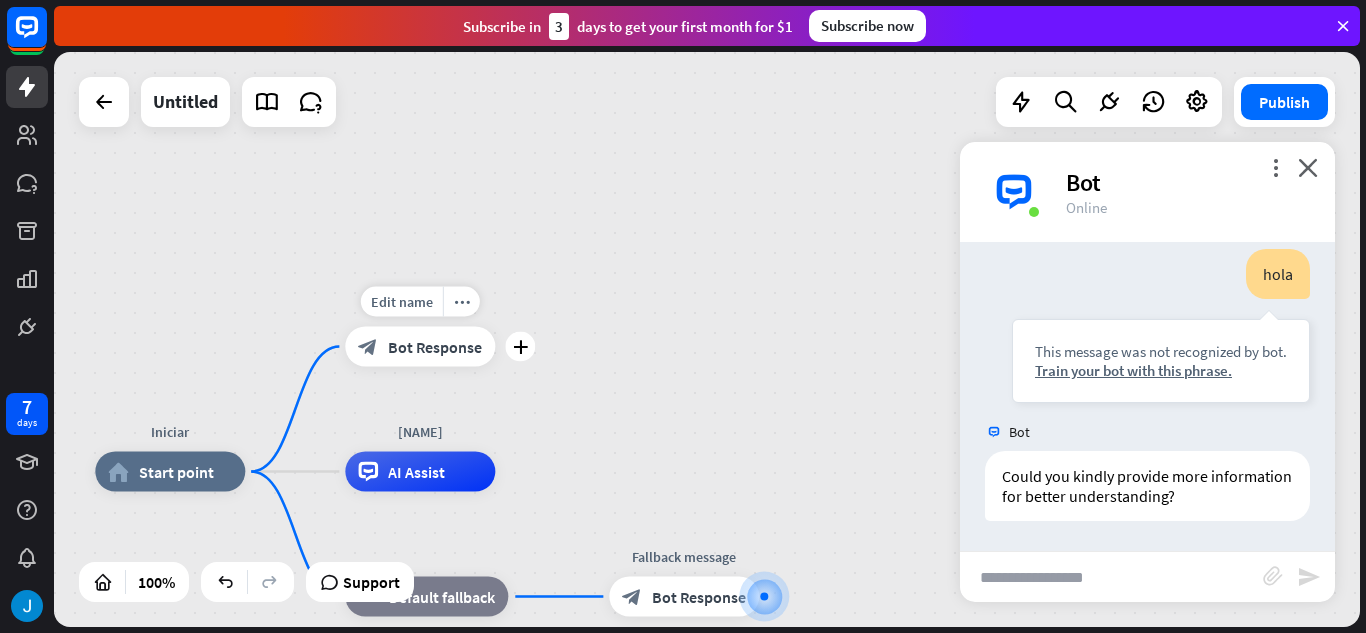 click on "Bot Response" at bounding box center (435, 347) 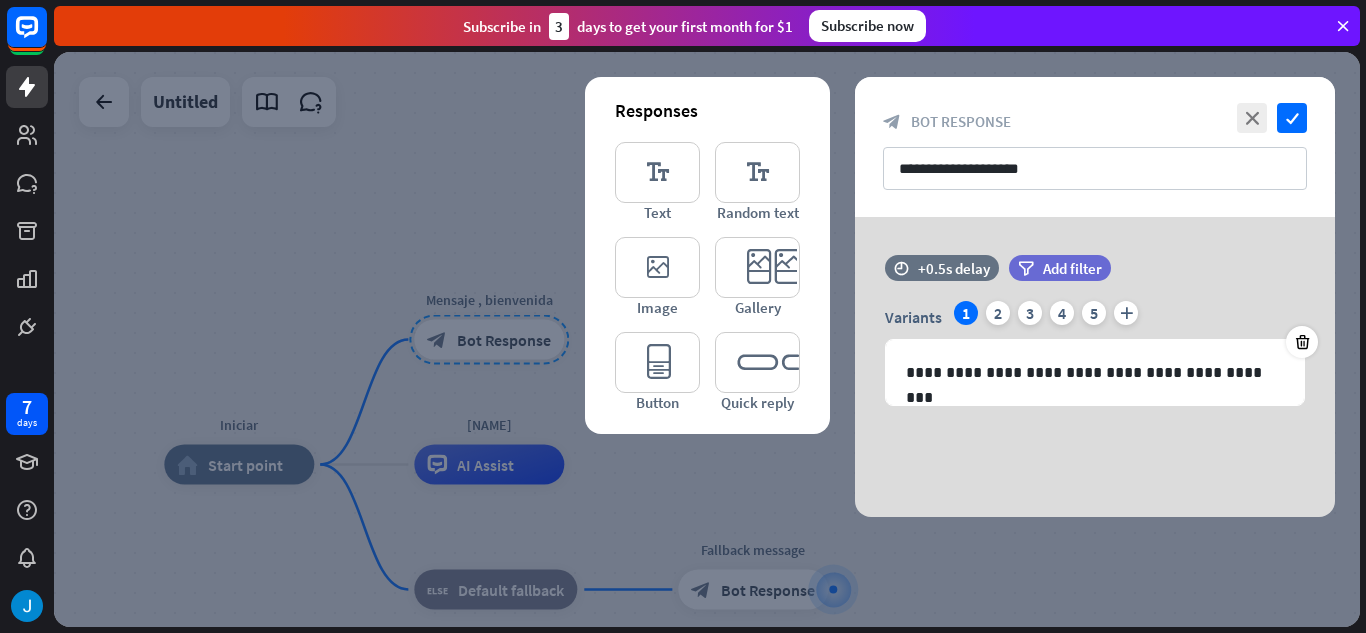 click at bounding box center [707, 339] 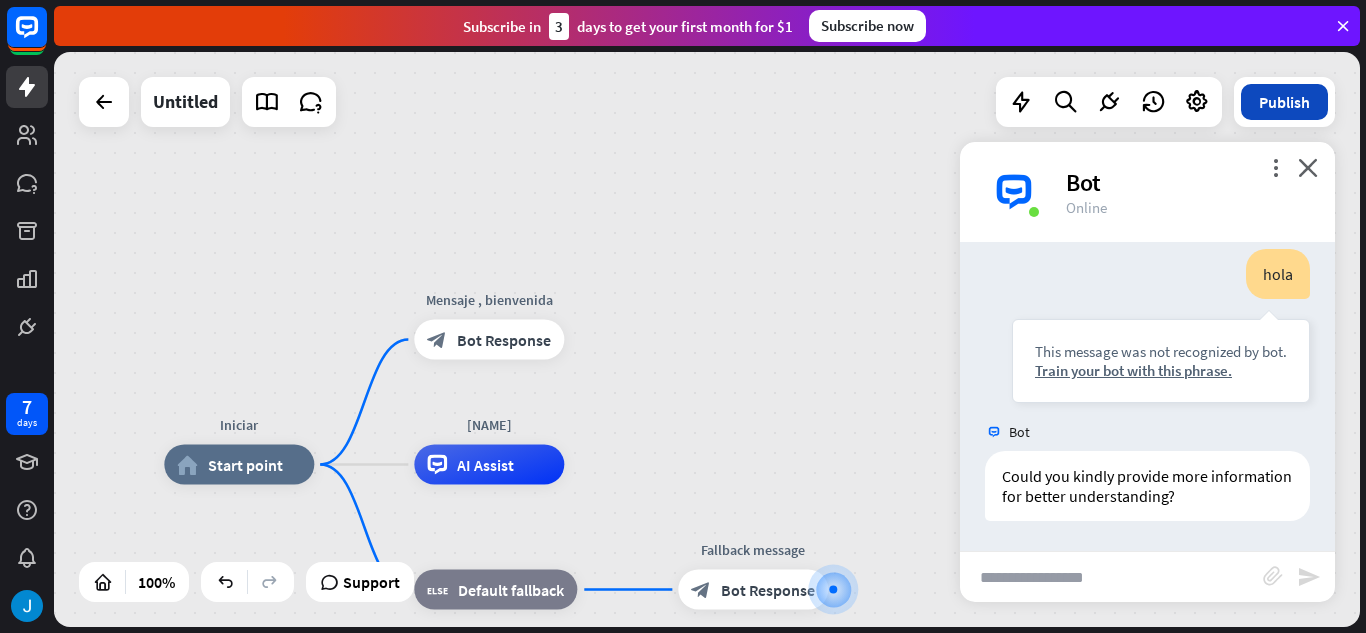 click on "Publish" at bounding box center [1284, 102] 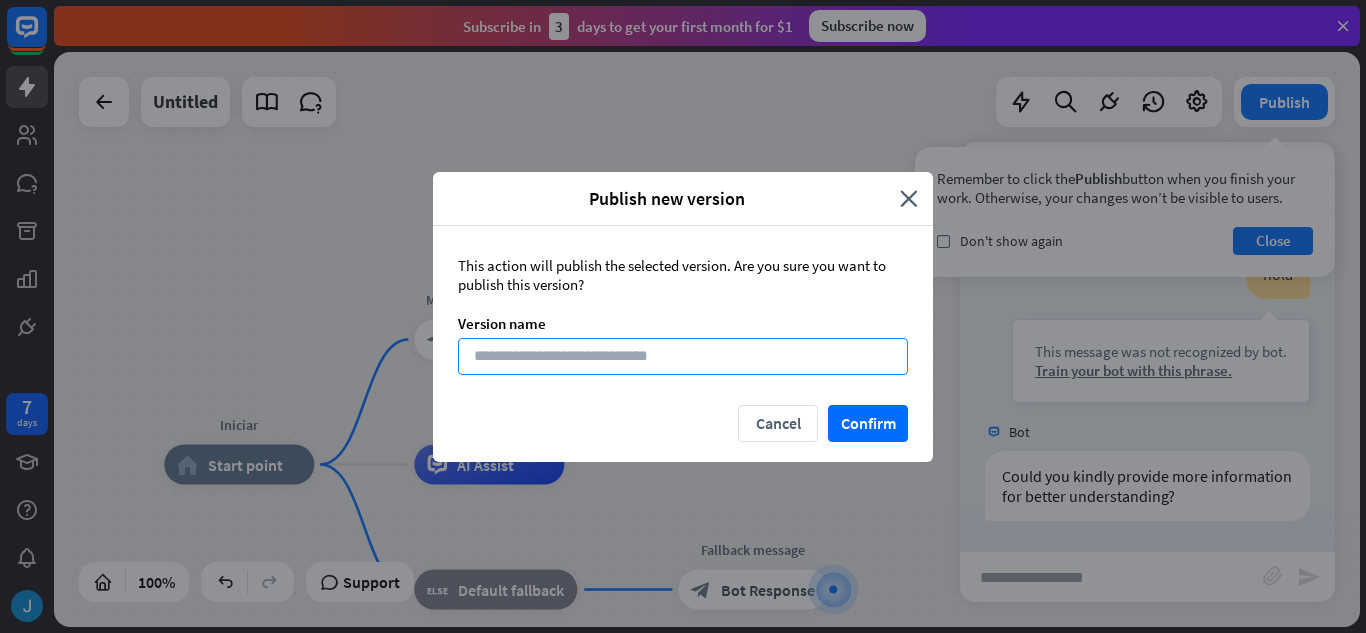 click at bounding box center [683, 356] 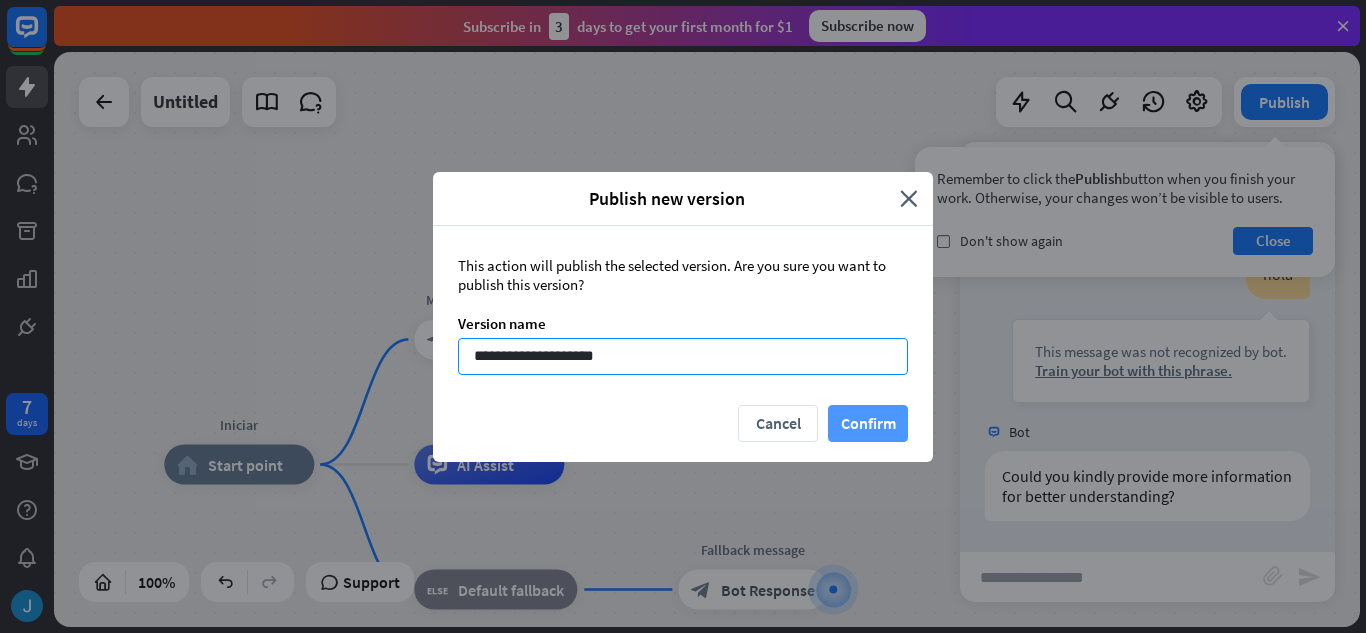 type on "**********" 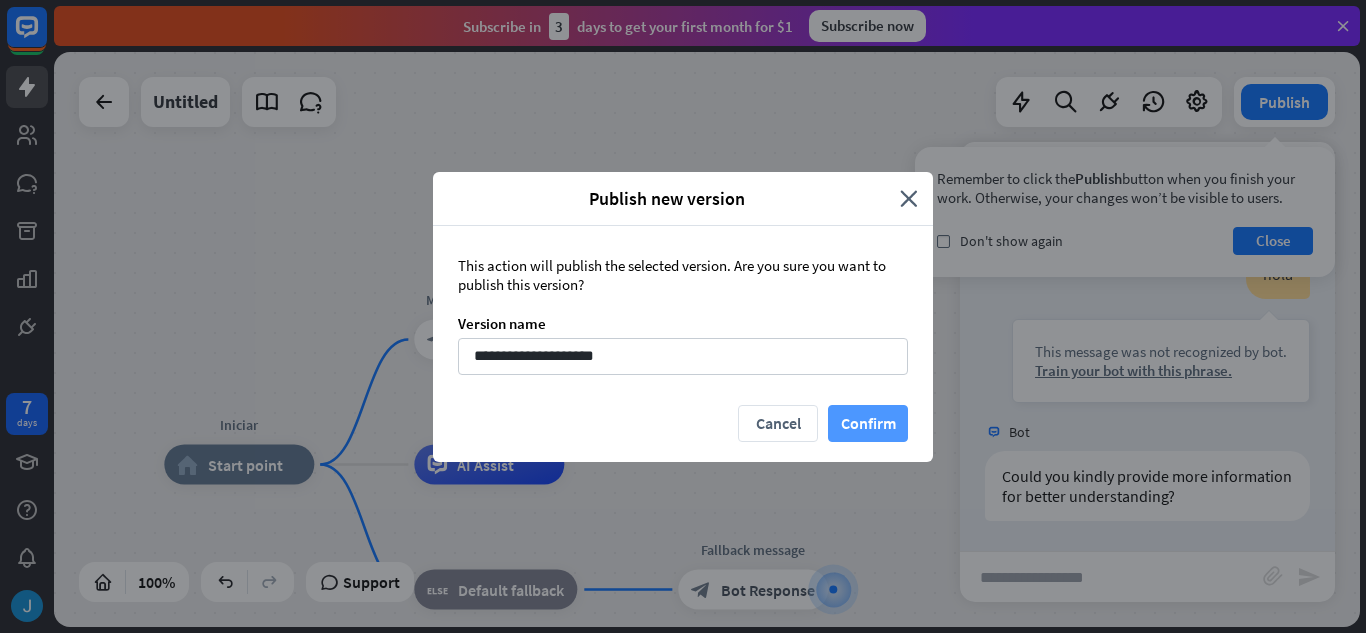 click on "Confirm" at bounding box center [868, 423] 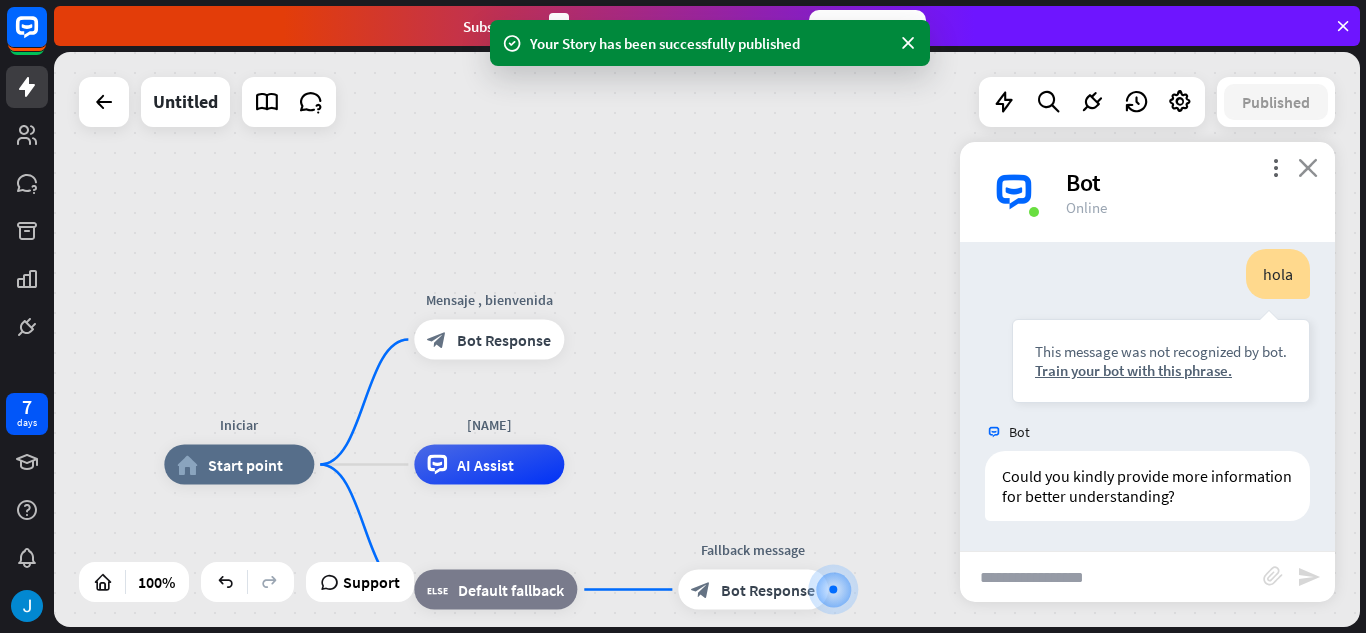 click on "close" at bounding box center (1308, 167) 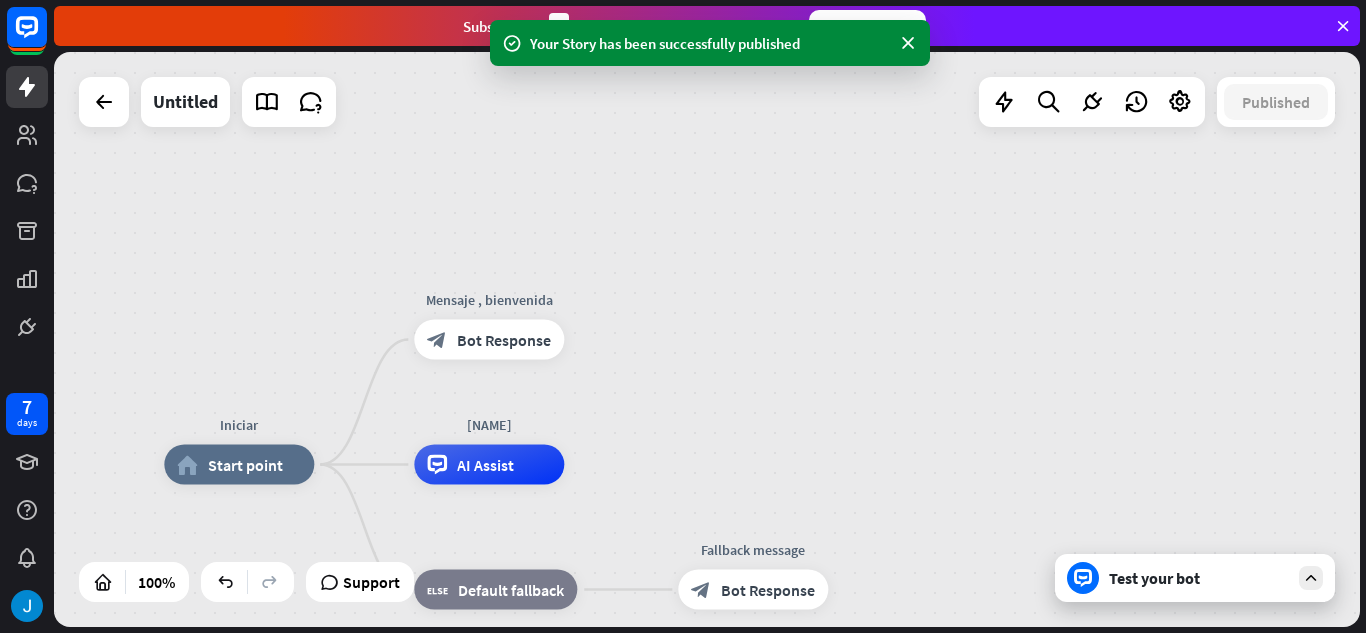 click on "Test your bot" at bounding box center [1199, 578] 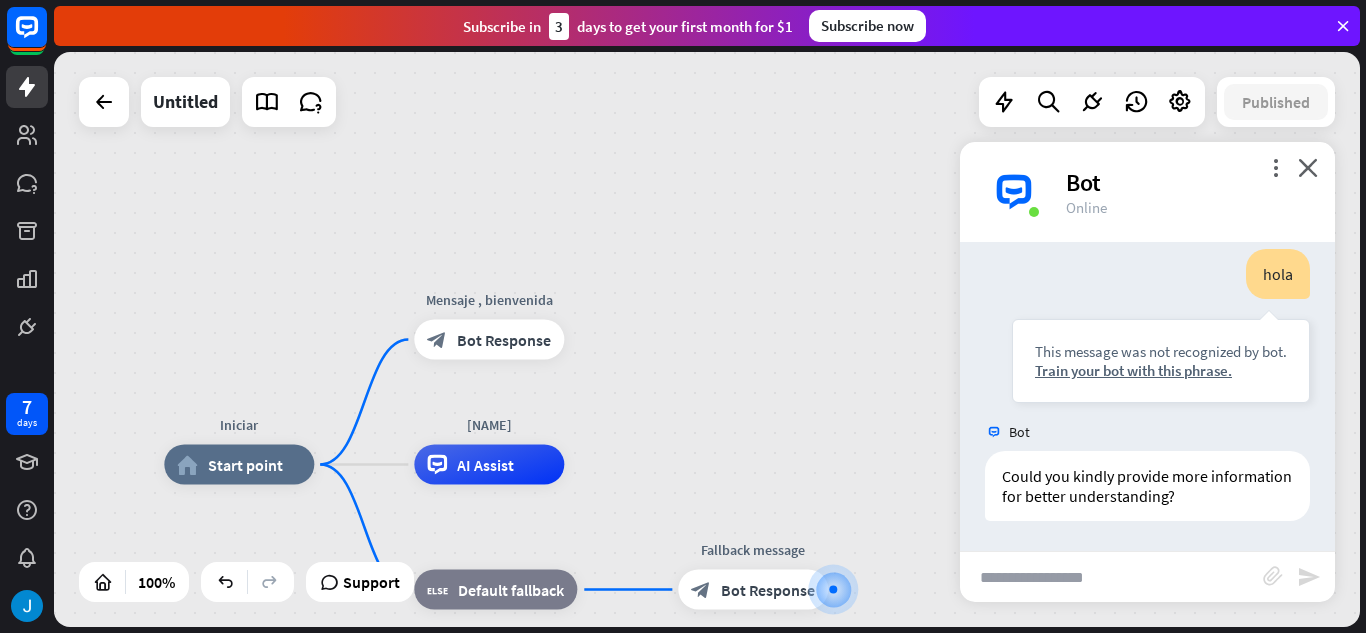 click at bounding box center (1111, 577) 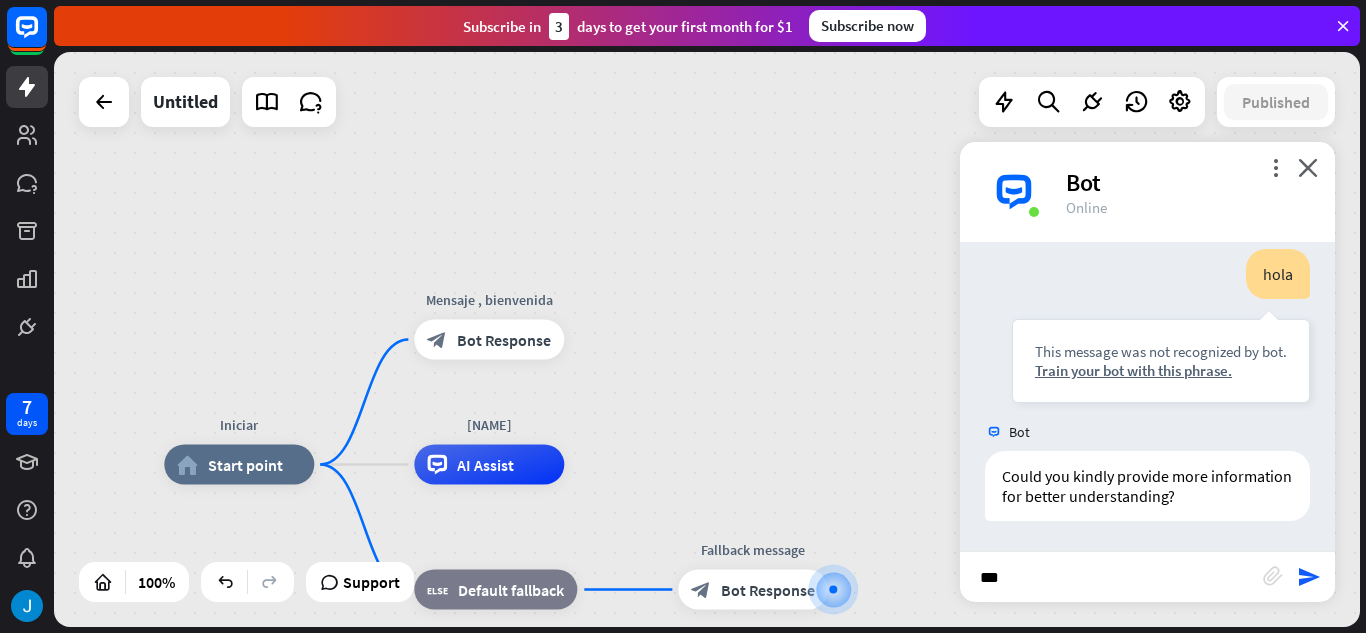 type on "****" 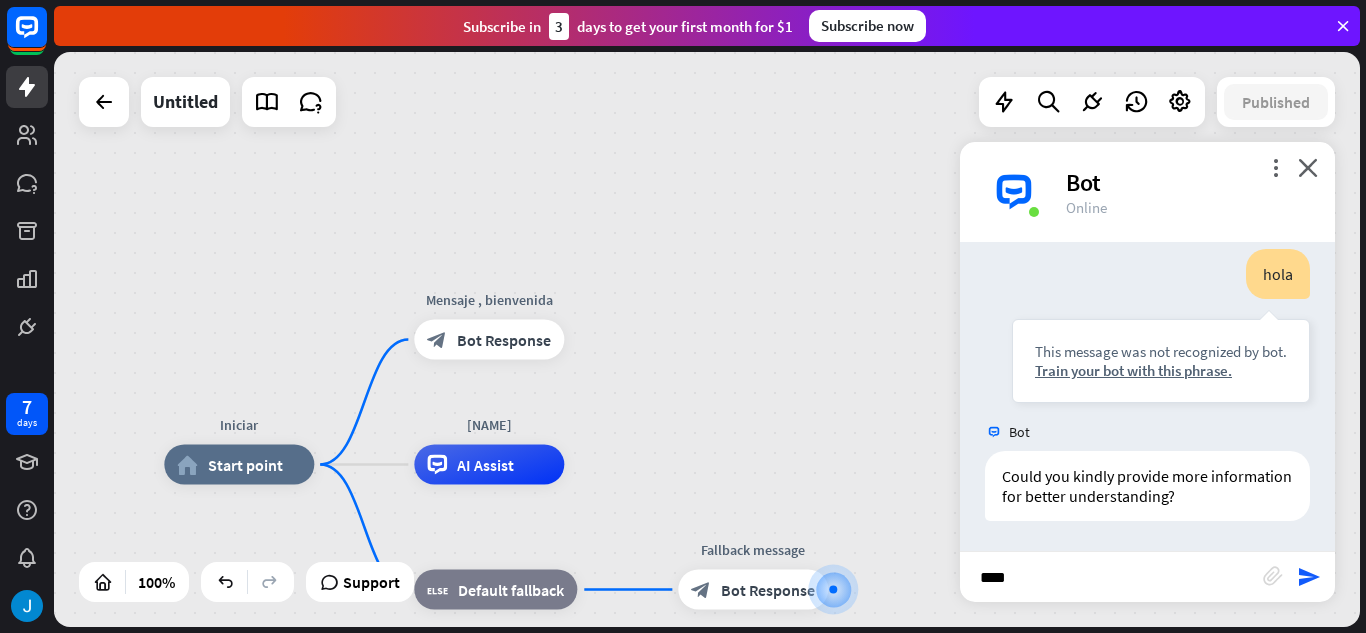 type 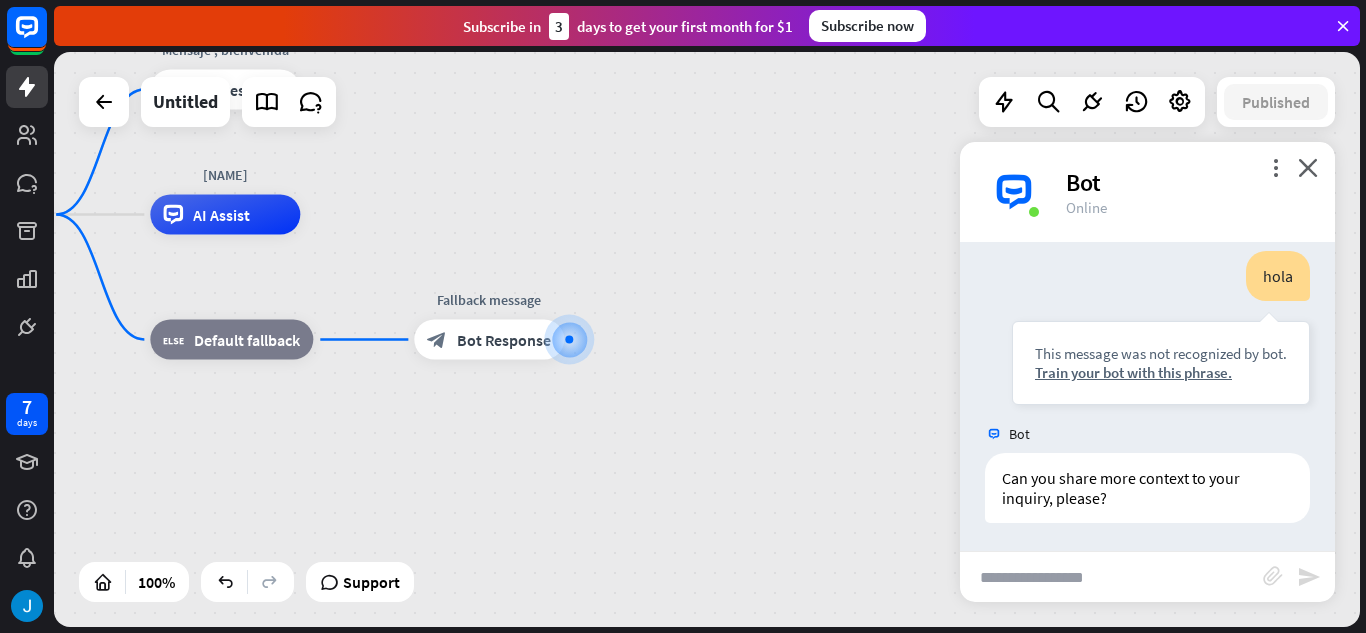 scroll, scrollTop: 509, scrollLeft: 0, axis: vertical 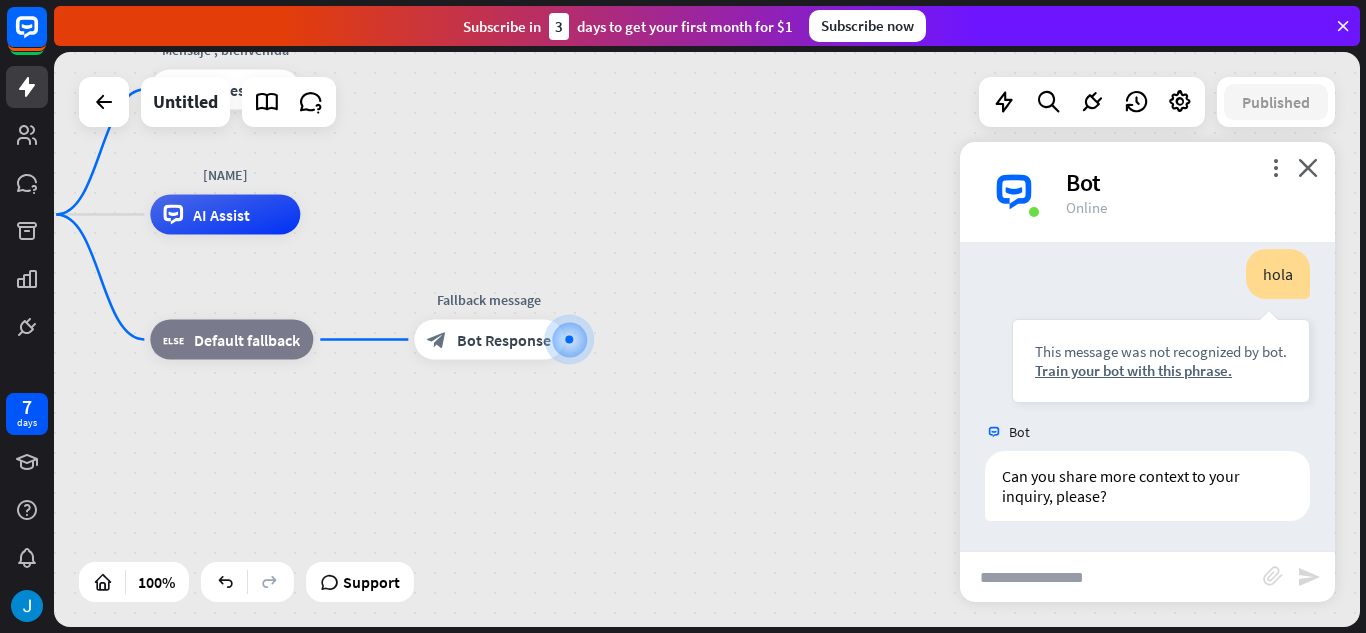 click on "Bot" at bounding box center (1188, 182) 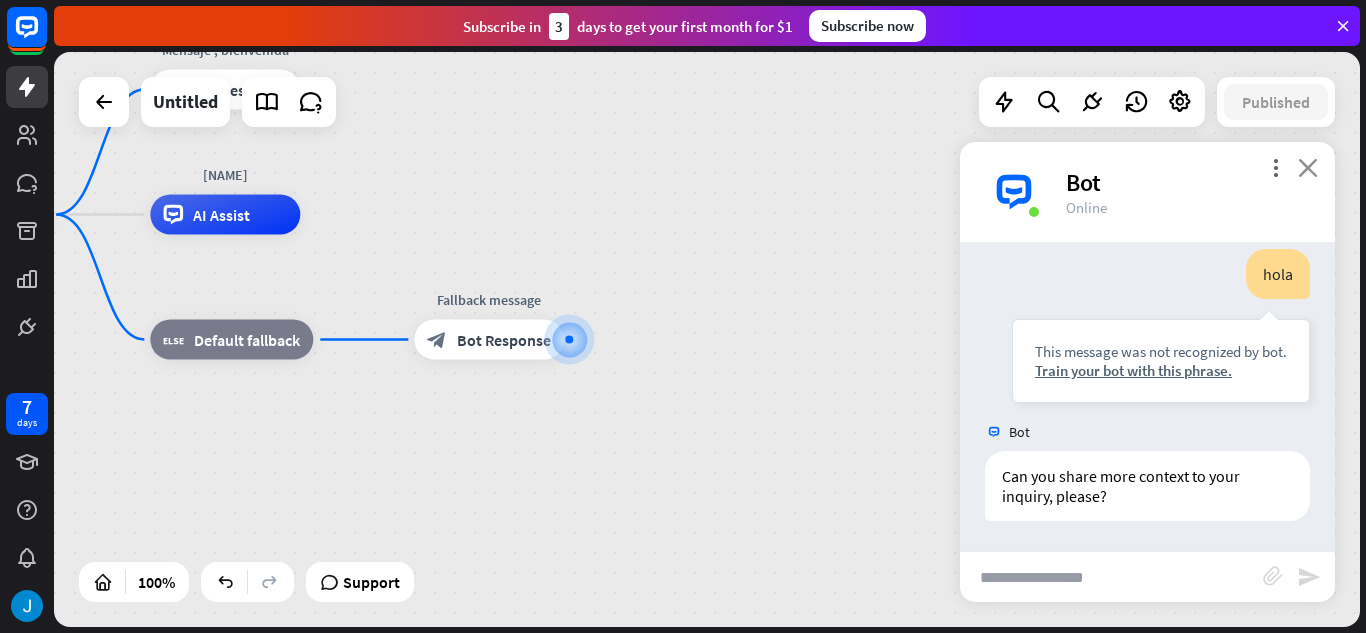 click on "close" at bounding box center [1308, 167] 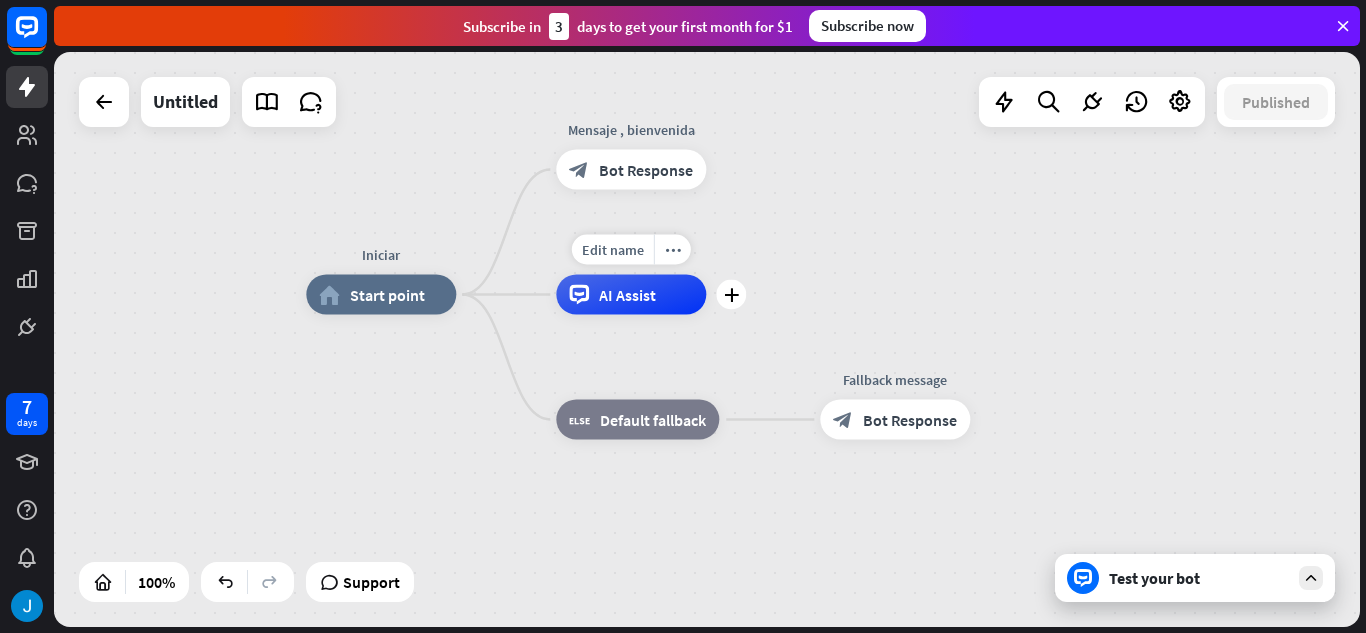 click on "AI Assist" at bounding box center (631, 295) 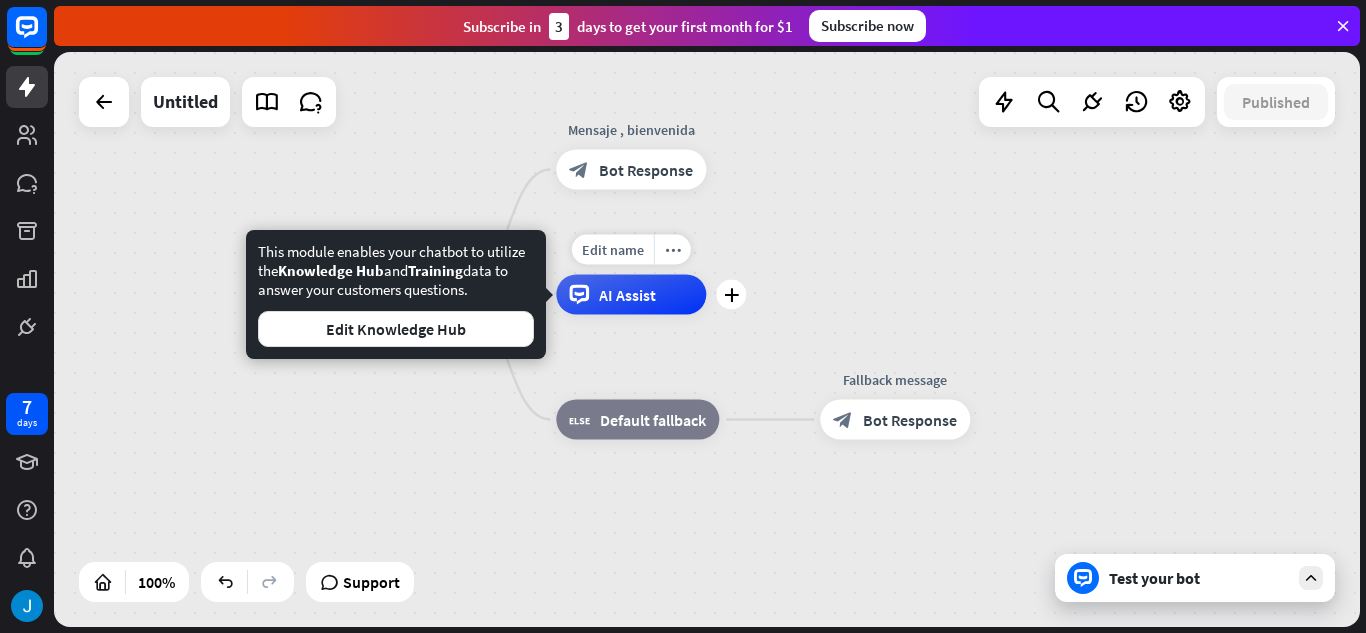 click on "AI Assist" at bounding box center [631, 295] 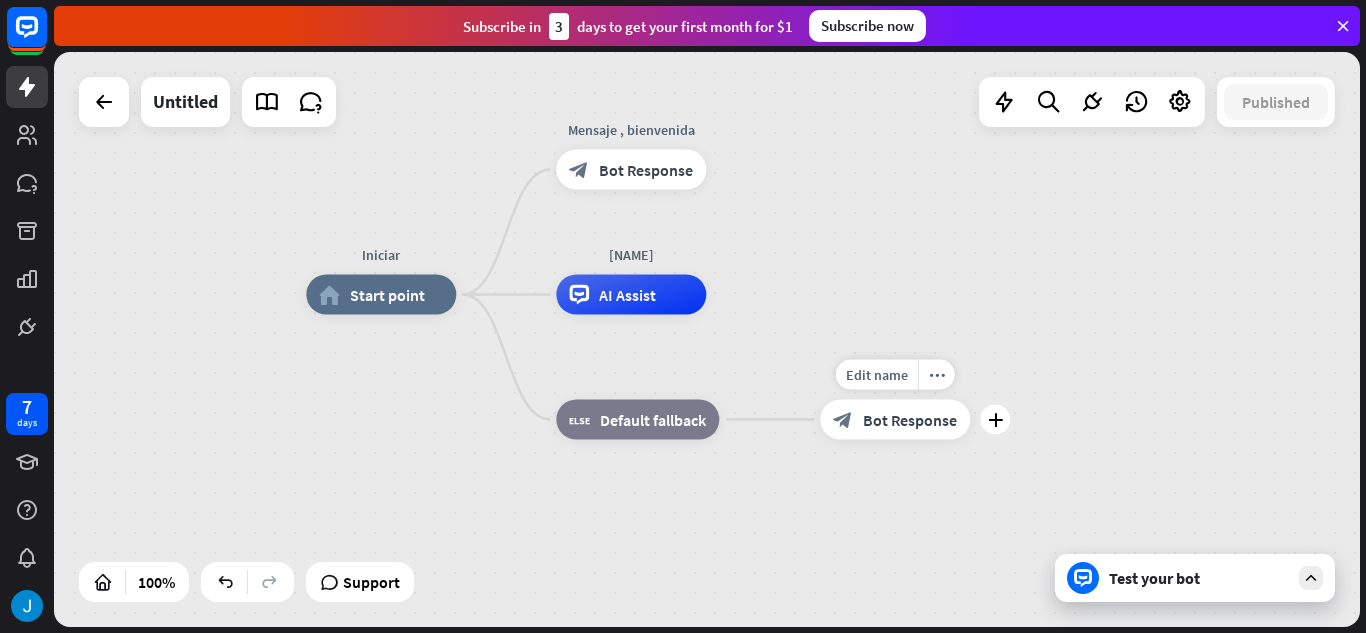 click on "block_bot_response   Bot Response" at bounding box center [895, 420] 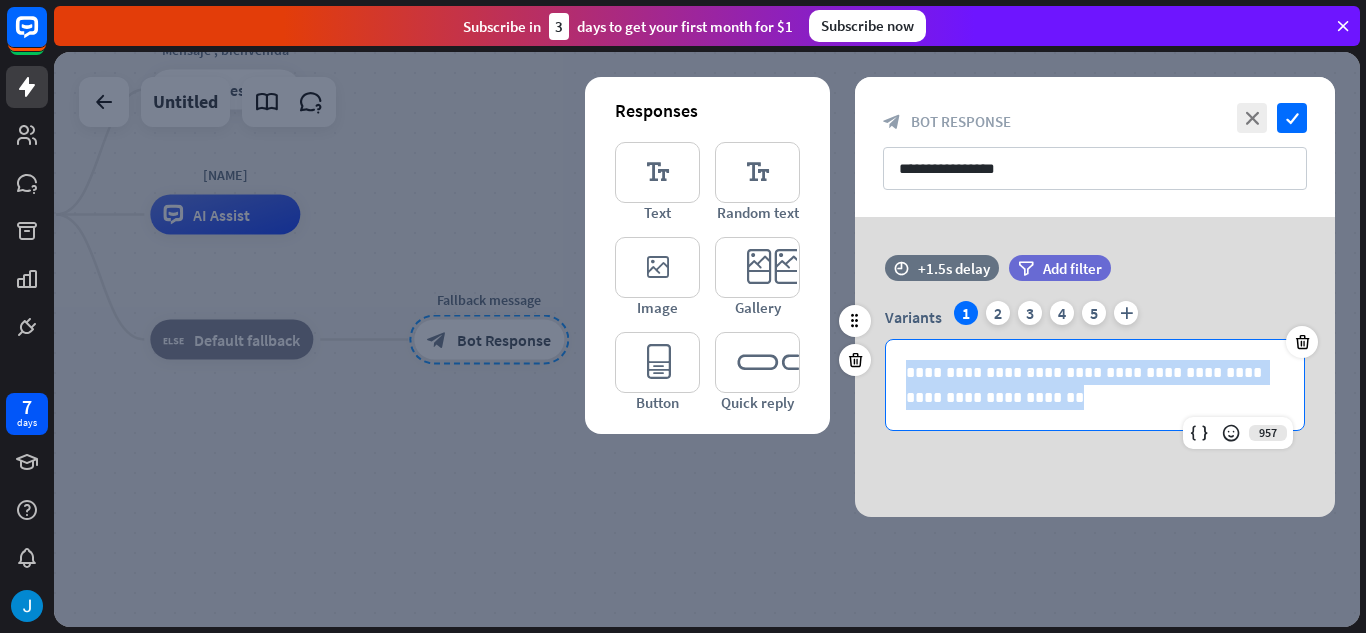 drag, startPoint x: 1012, startPoint y: 400, endPoint x: 902, endPoint y: 369, distance: 114.28473 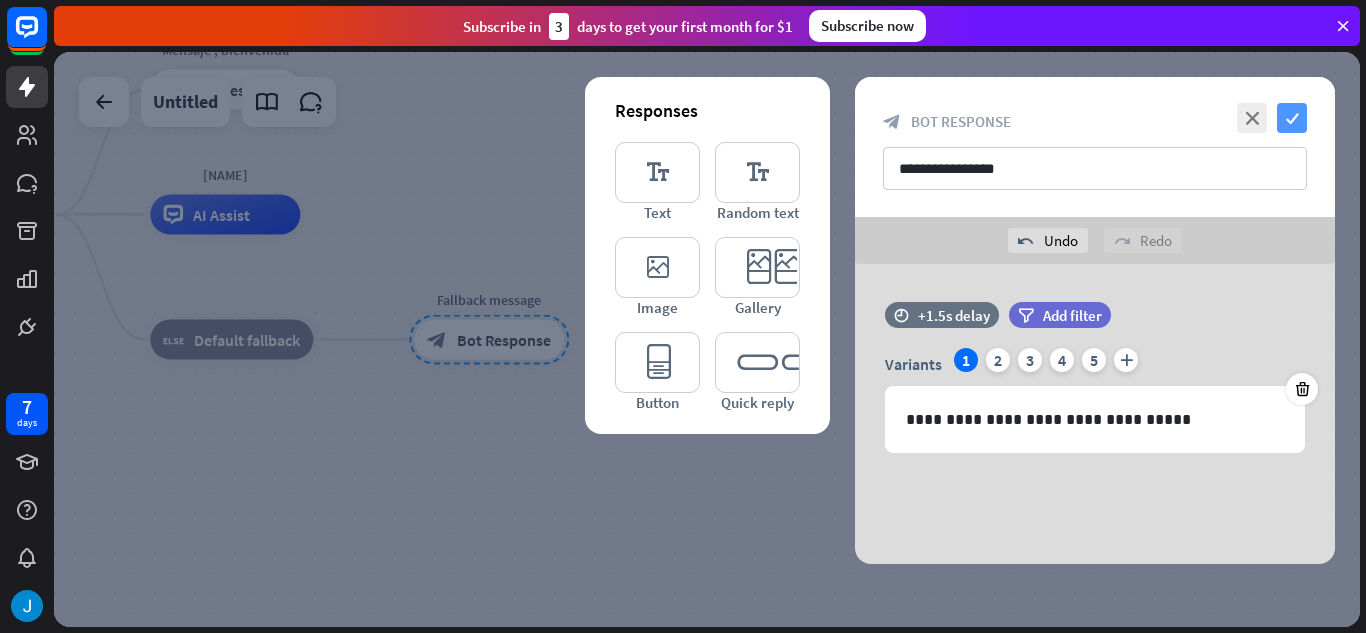 click on "check" at bounding box center (1292, 118) 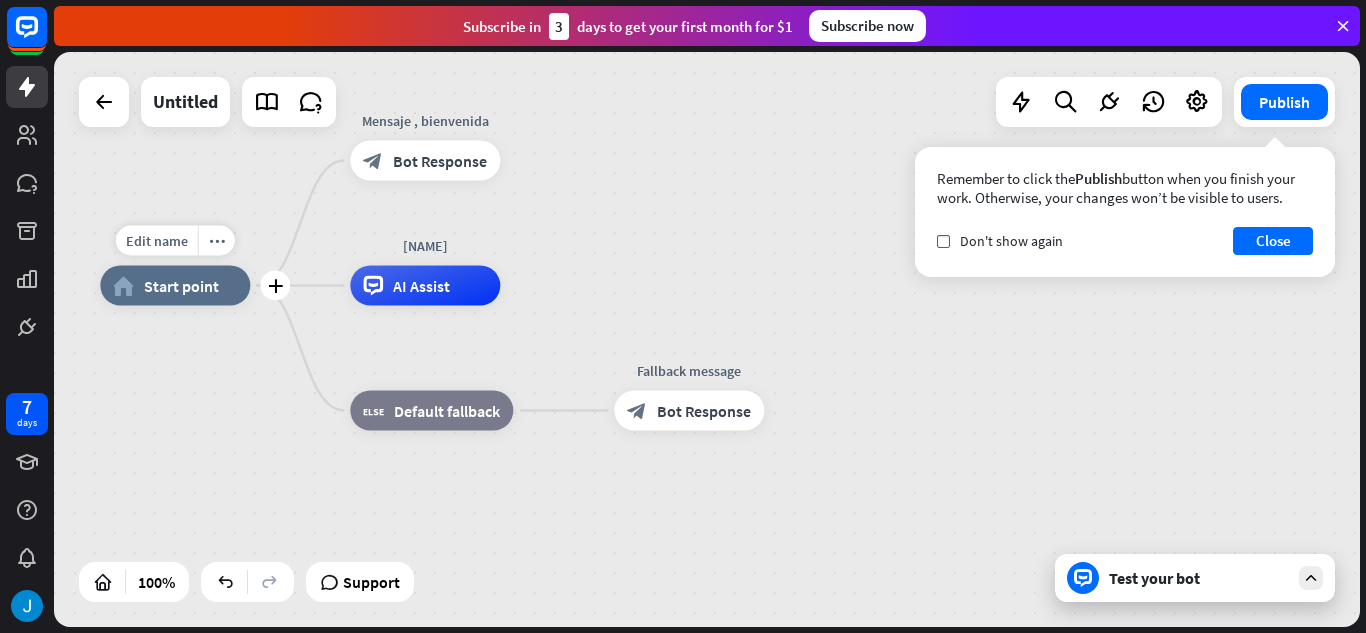 click on "Start point" at bounding box center (181, 286) 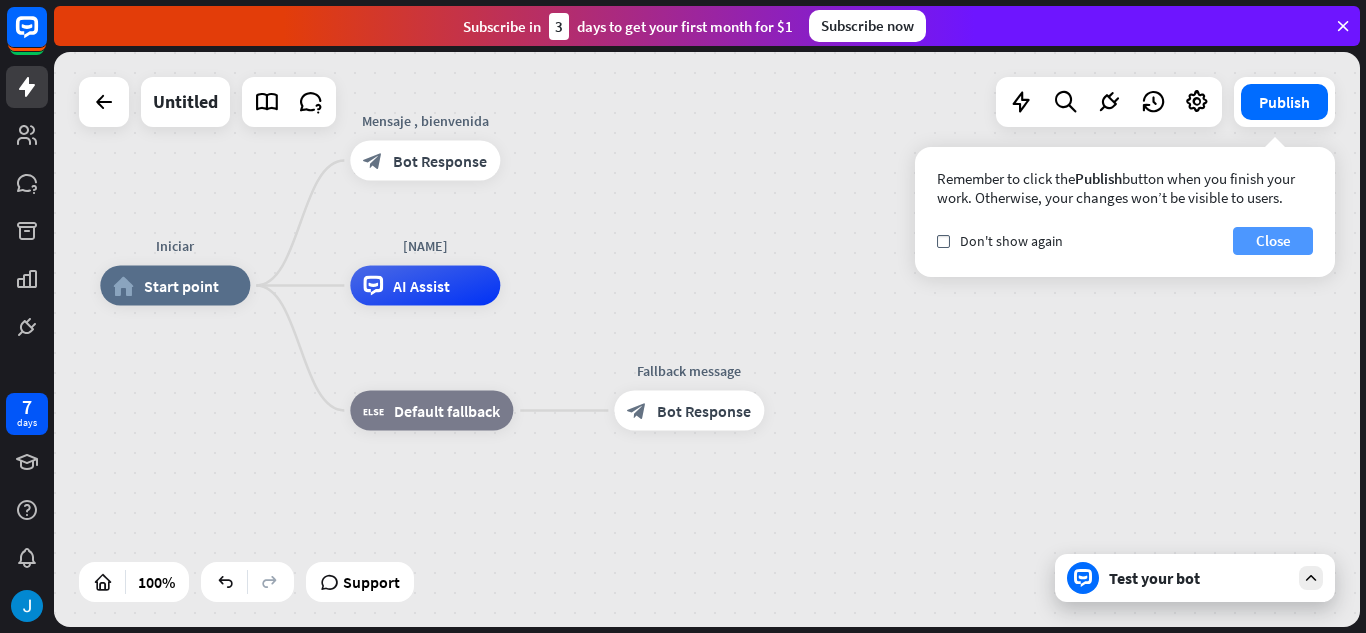 click on "Close" at bounding box center [1273, 241] 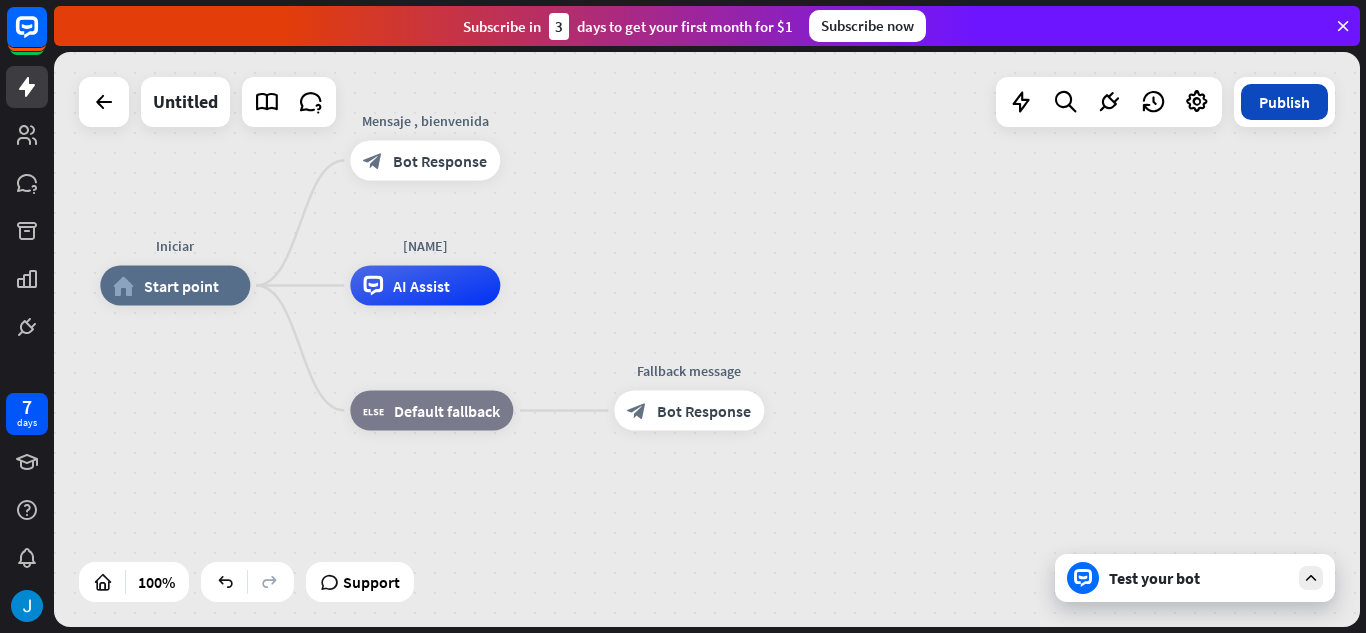 click on "Publish" at bounding box center (1284, 102) 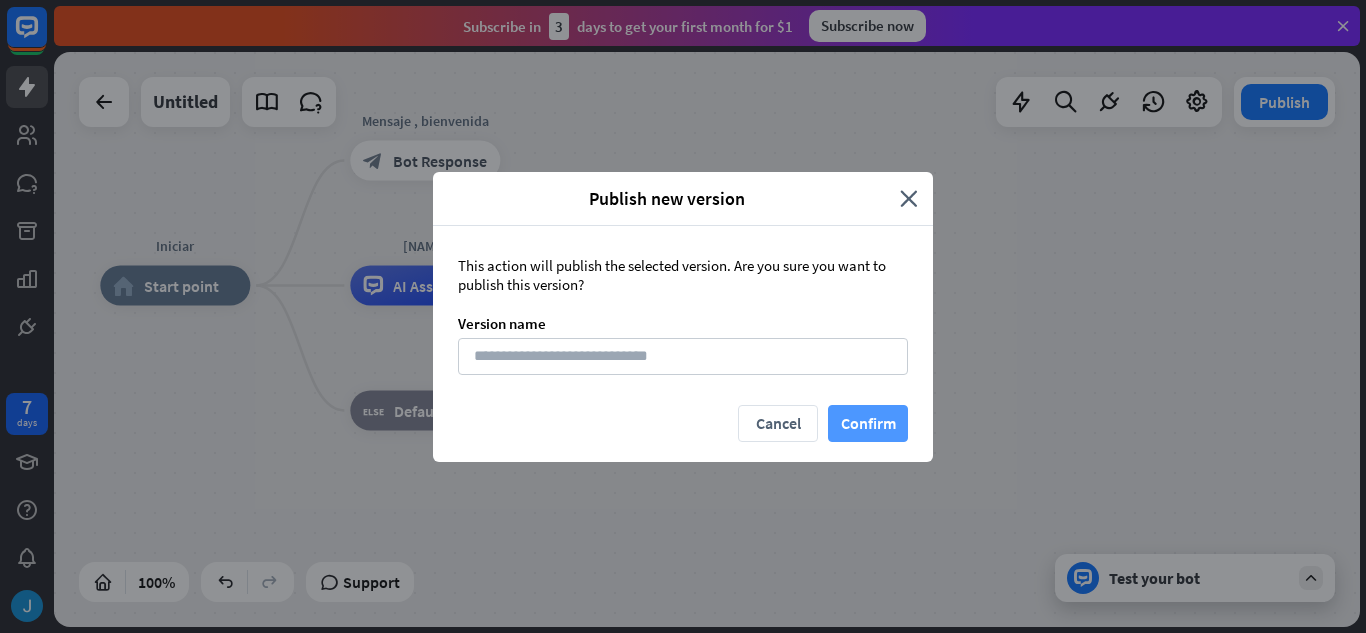 click on "Confirm" at bounding box center (868, 423) 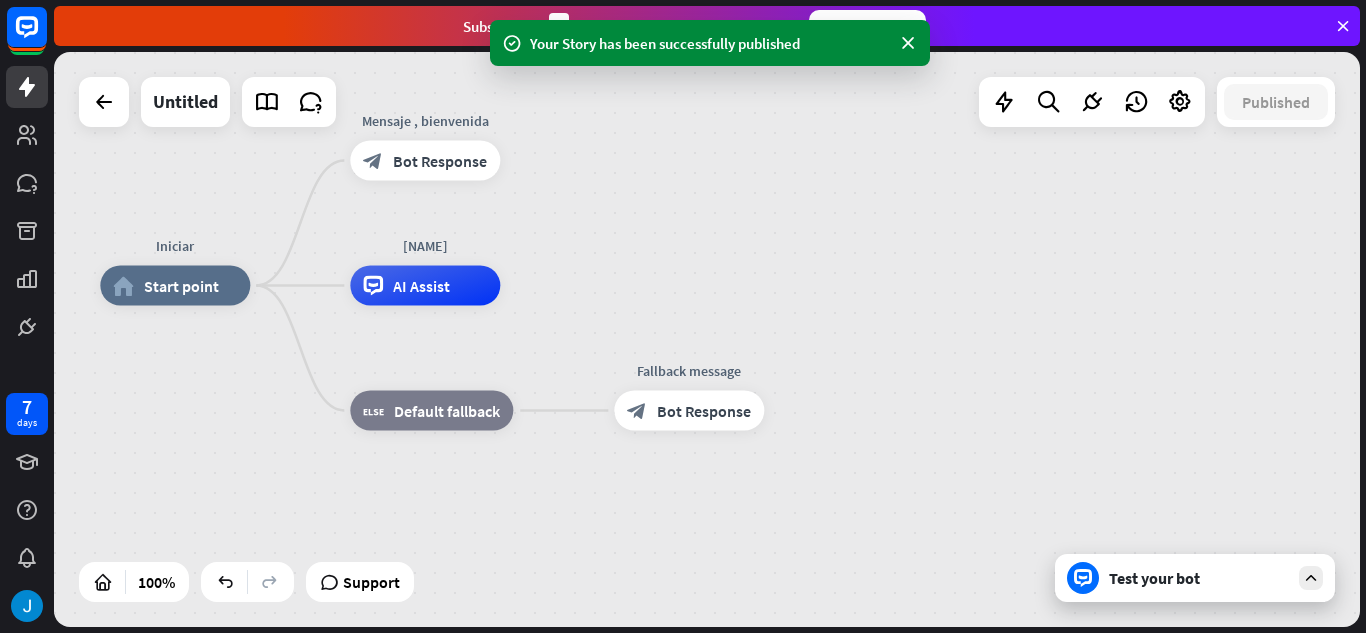 click on "Test your bot" at bounding box center [1199, 578] 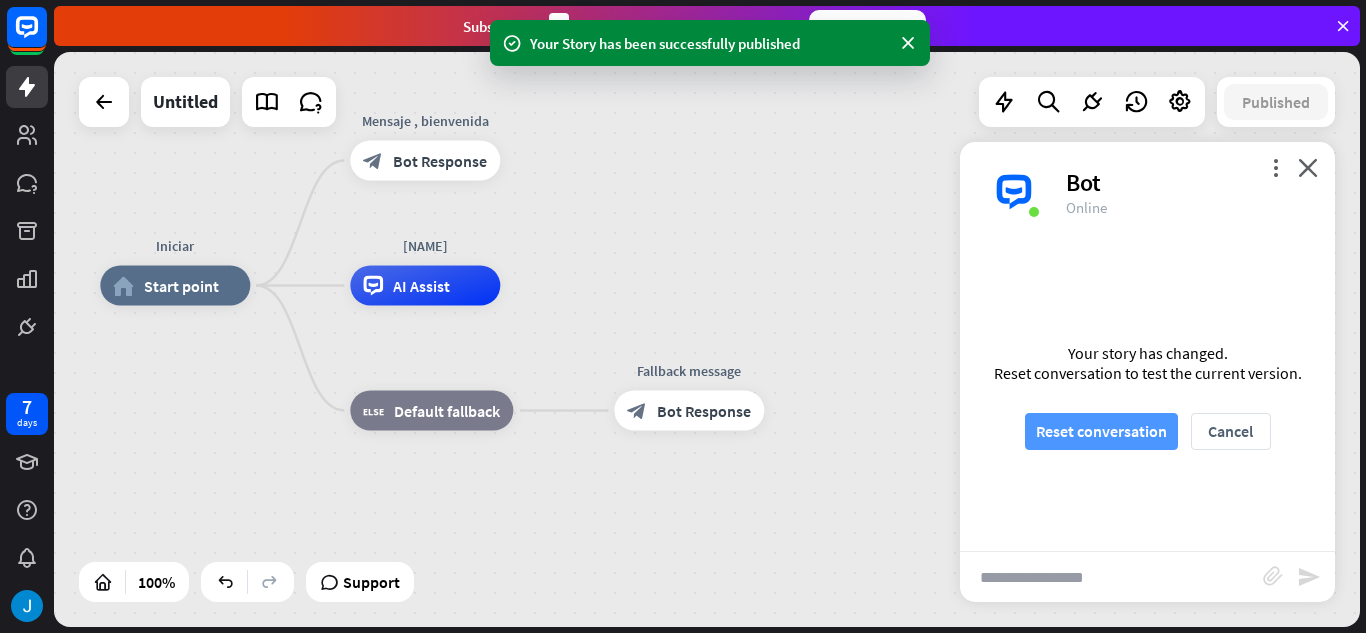click on "Reset conversation" at bounding box center [1101, 431] 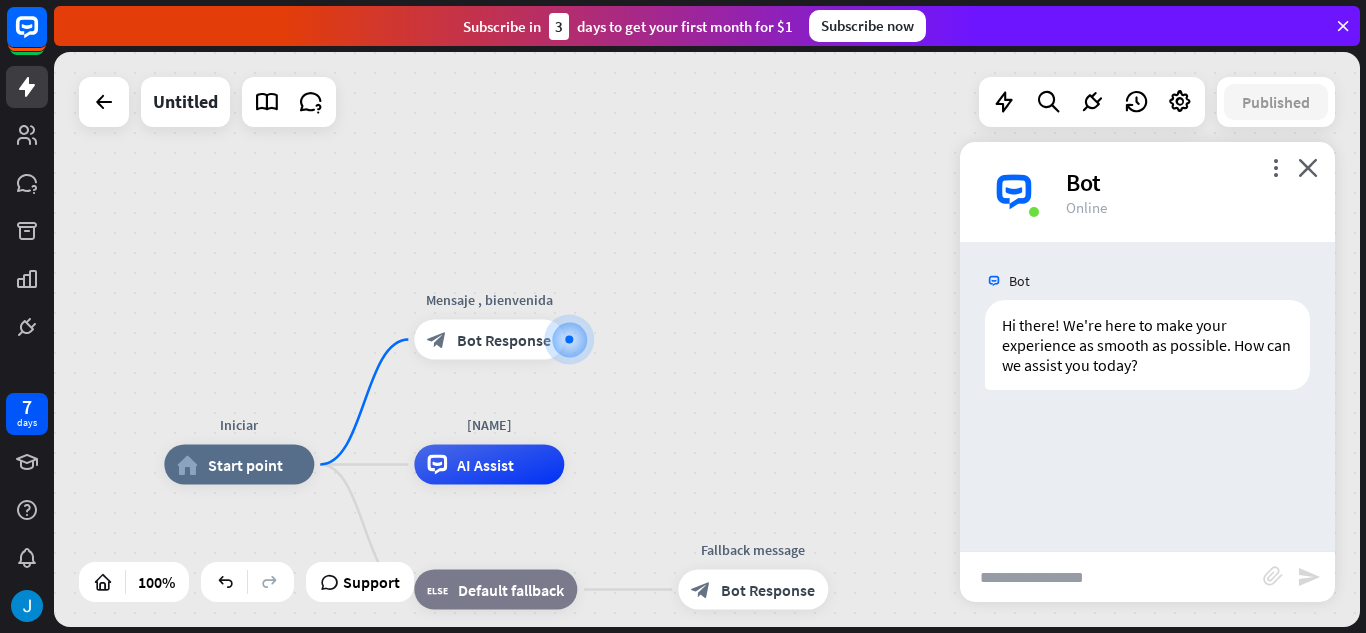 click at bounding box center [1111, 577] 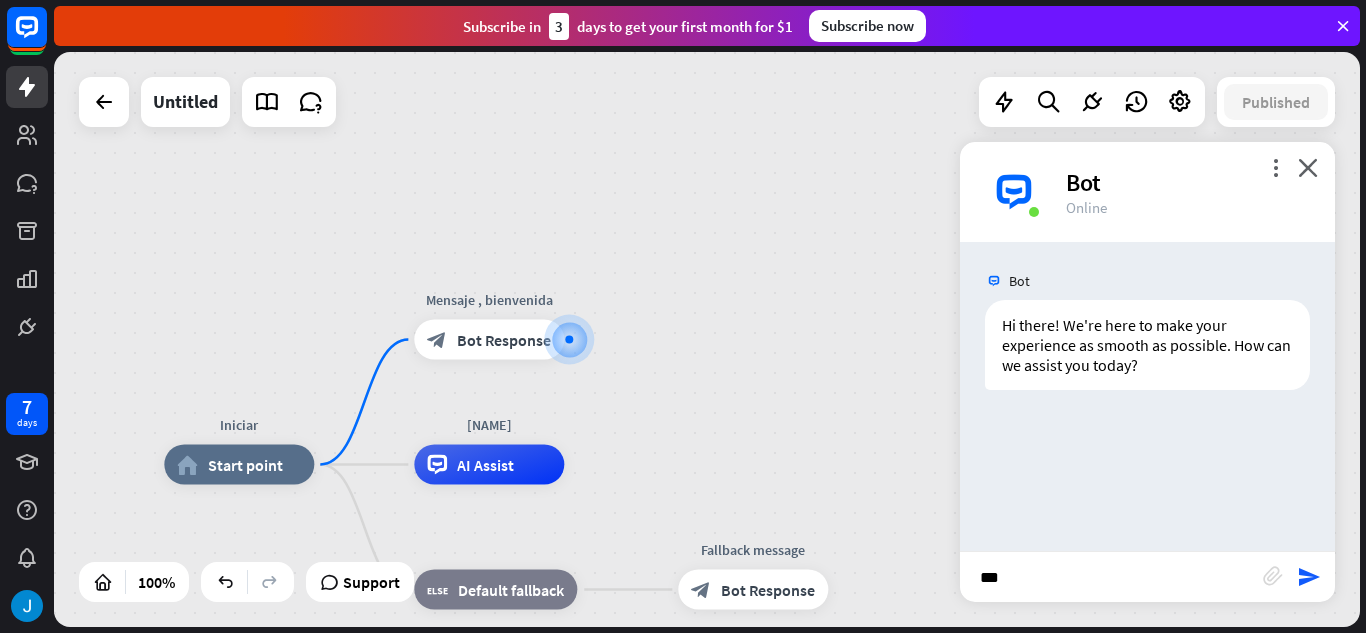 type on "****" 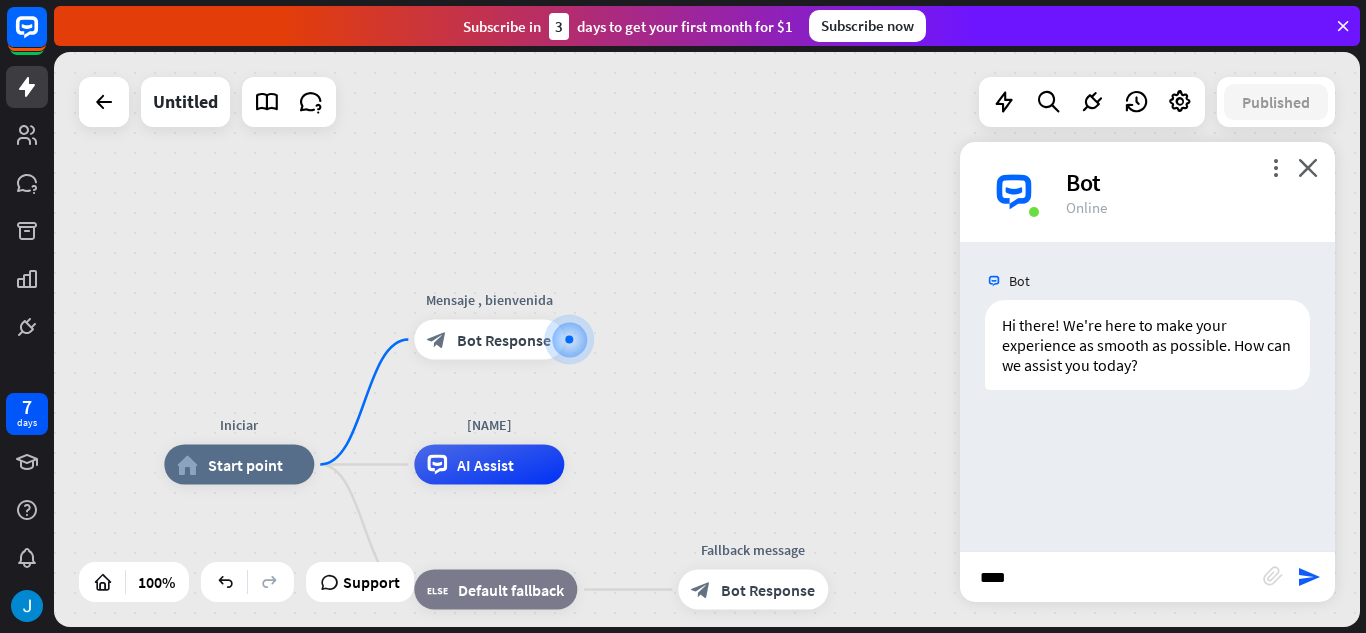 type 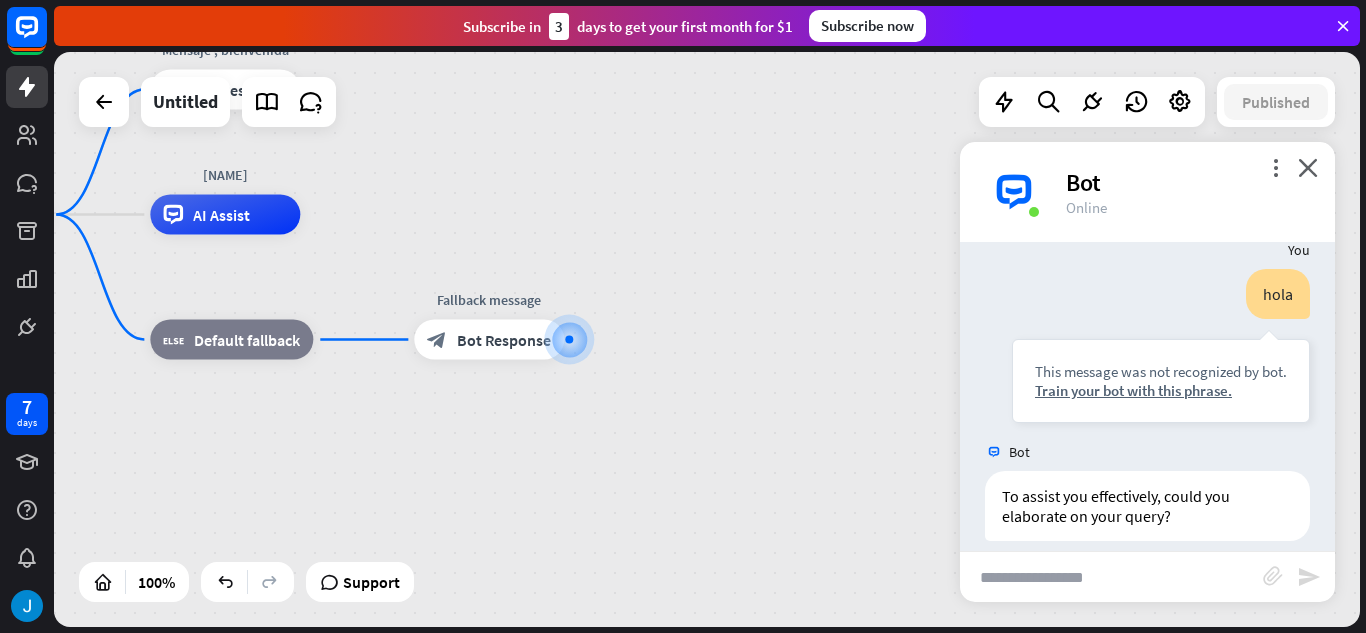 scroll, scrollTop: 189, scrollLeft: 0, axis: vertical 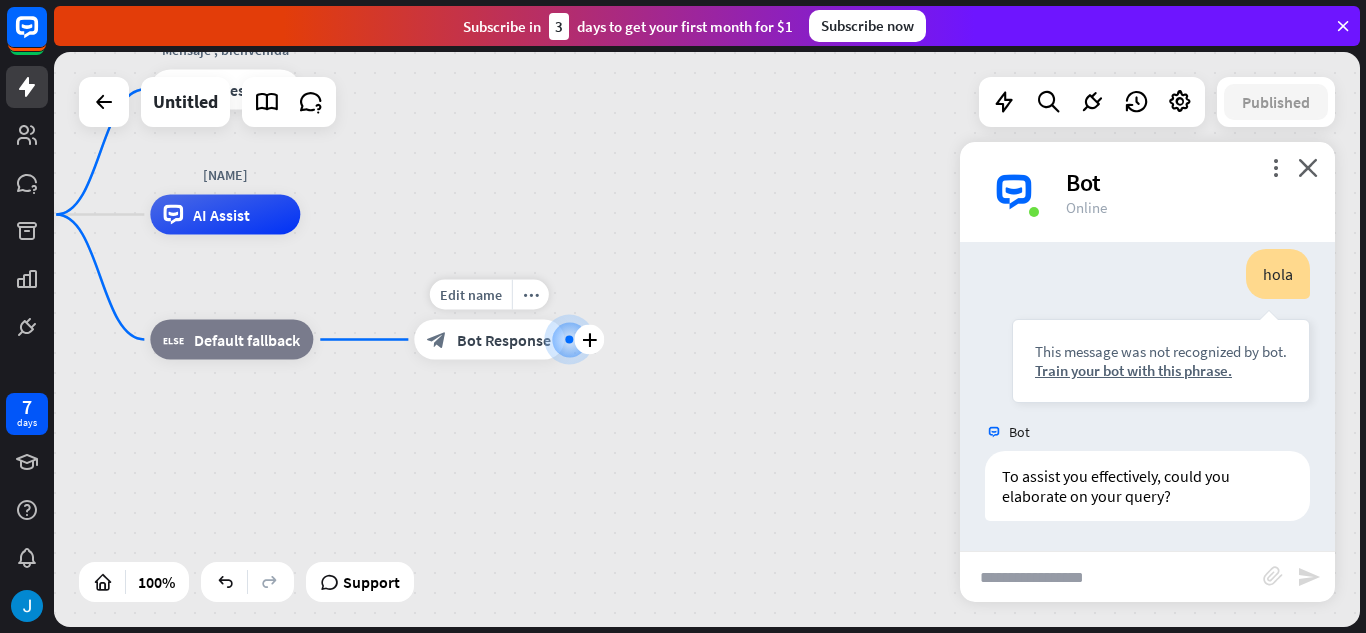 click on "block_bot_response   Bot Response" at bounding box center (489, 340) 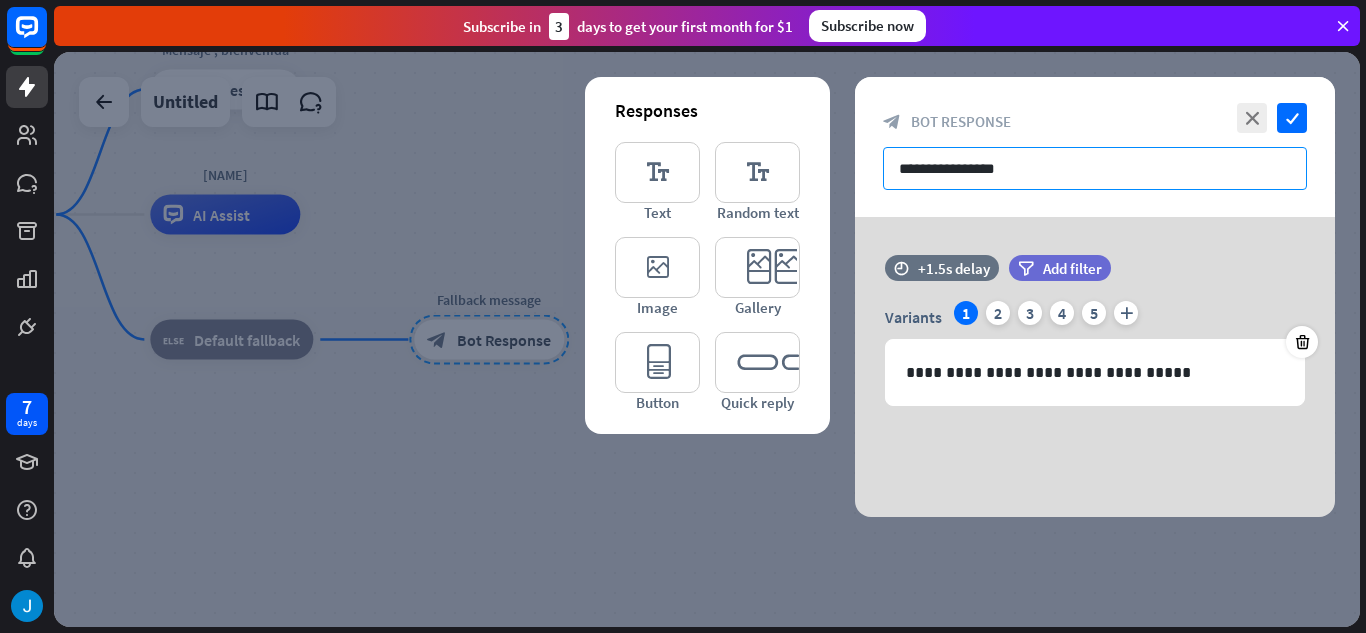 drag, startPoint x: 1053, startPoint y: 180, endPoint x: 855, endPoint y: 183, distance: 198.02272 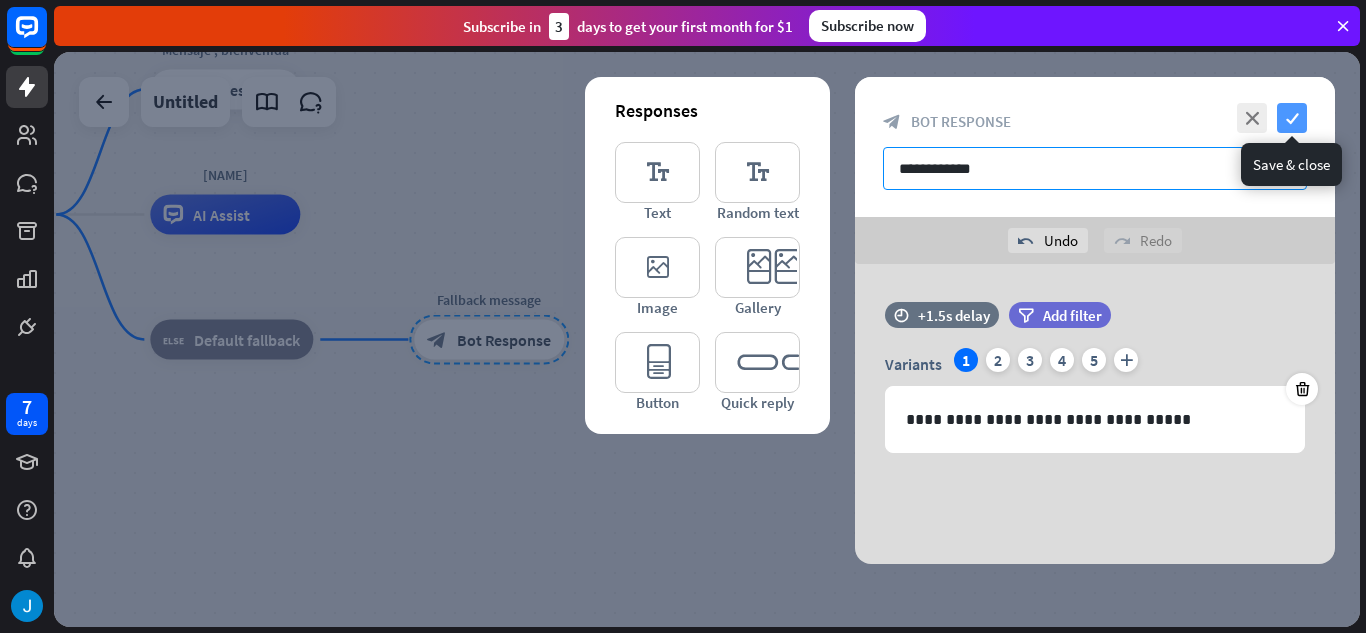 type on "**********" 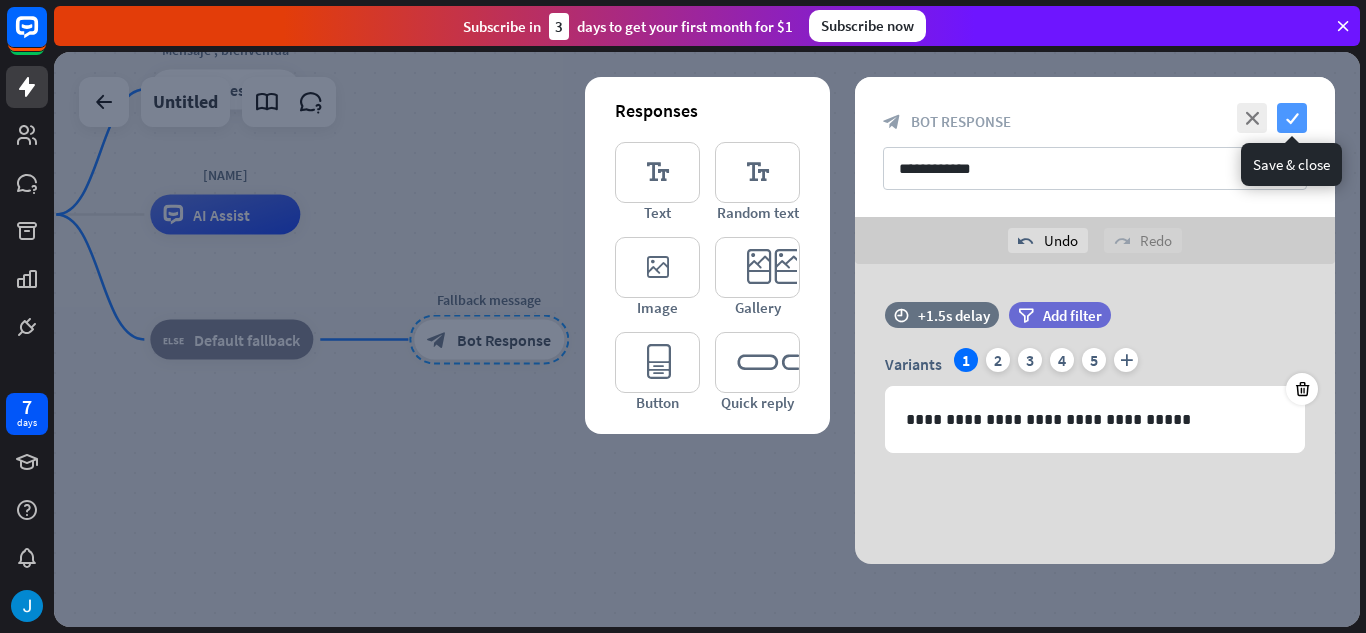 click on "check" at bounding box center (1292, 118) 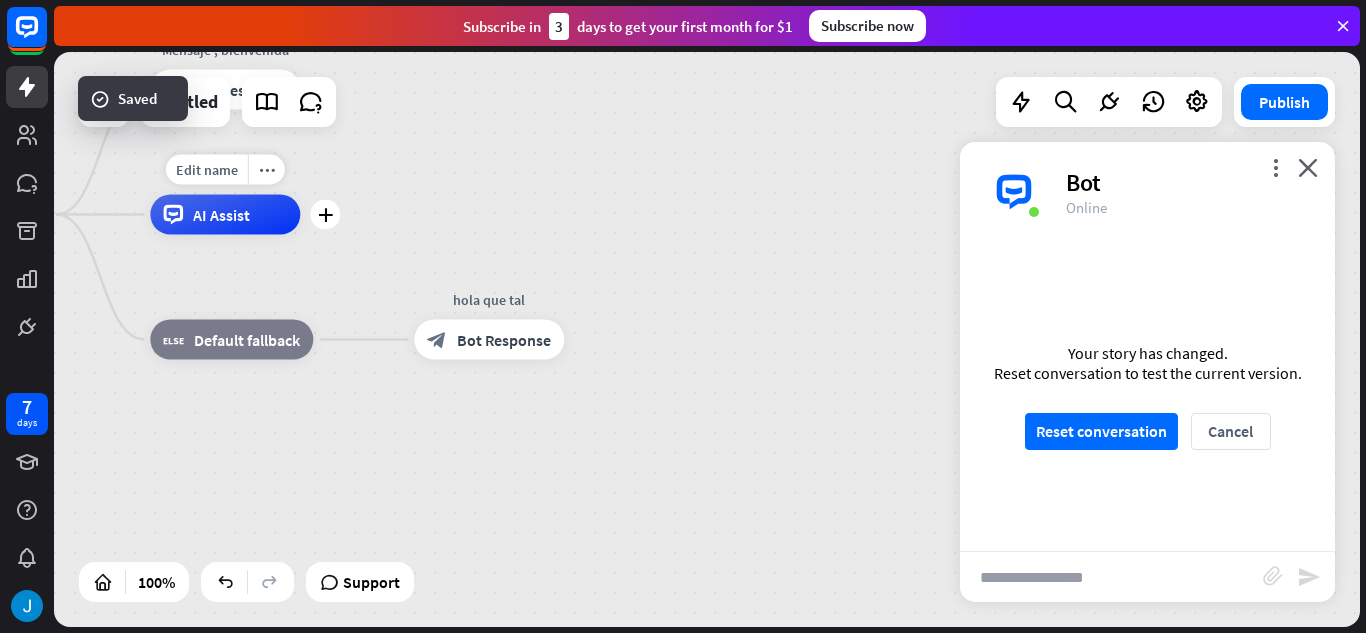 click on "AI Assist" at bounding box center [221, 215] 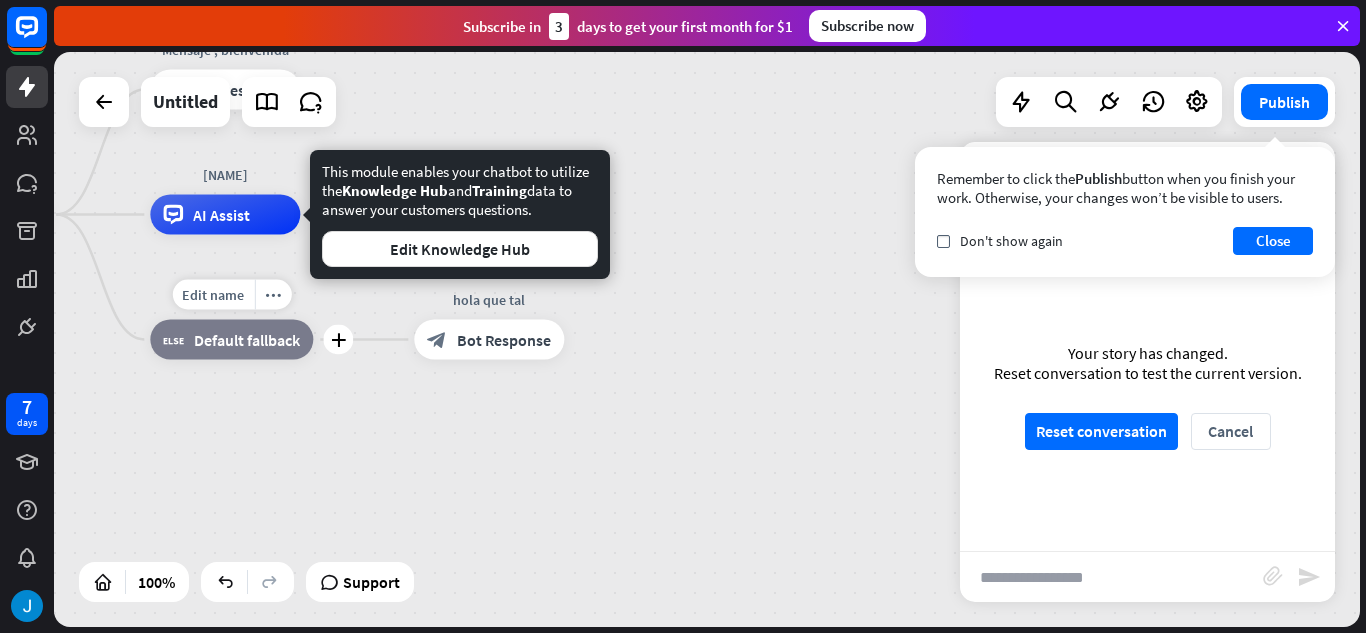 click on "Edit name   more_horiz         plus     block_fallback   Default fallback" at bounding box center [231, 340] 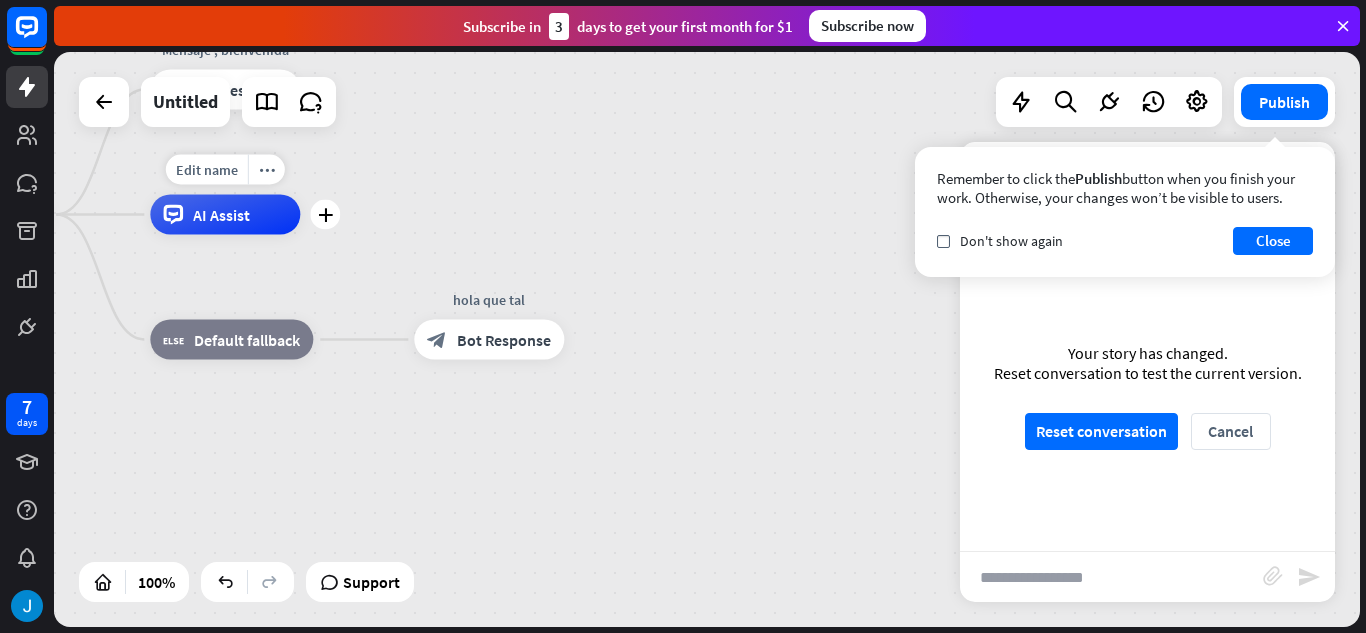 click on "AI Assist" at bounding box center (221, 215) 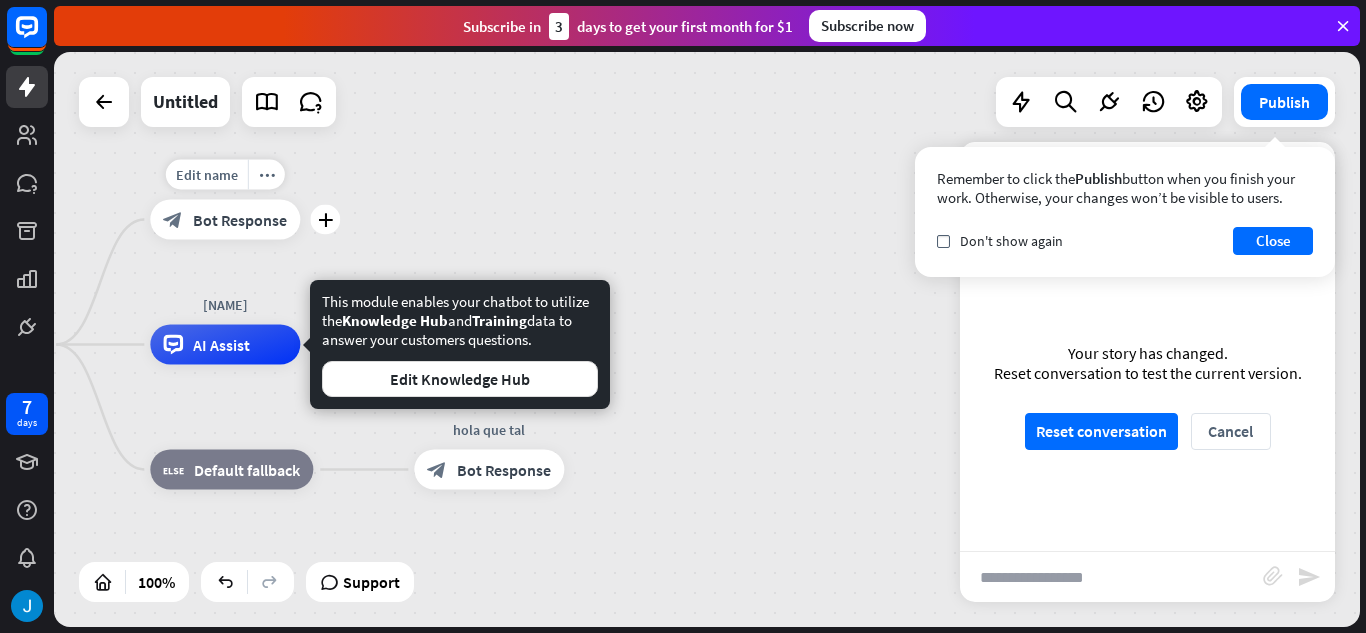 click on "block_bot_response   Bot Response" at bounding box center [225, 220] 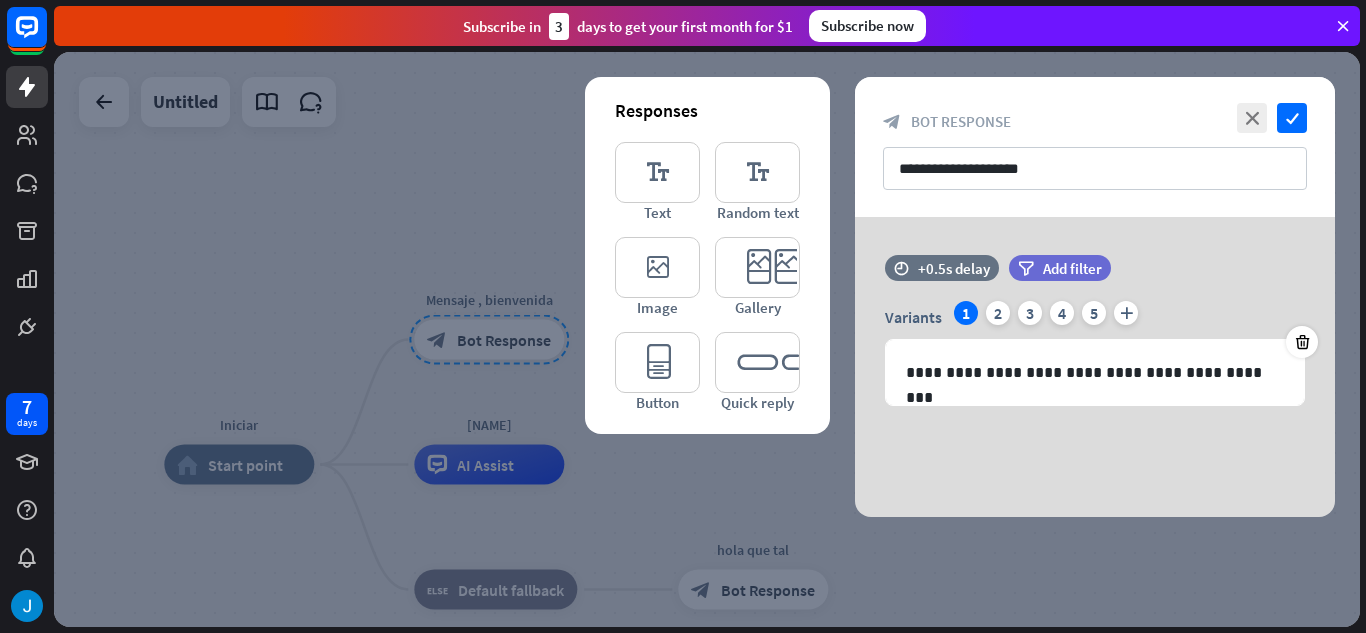 click at bounding box center (707, 339) 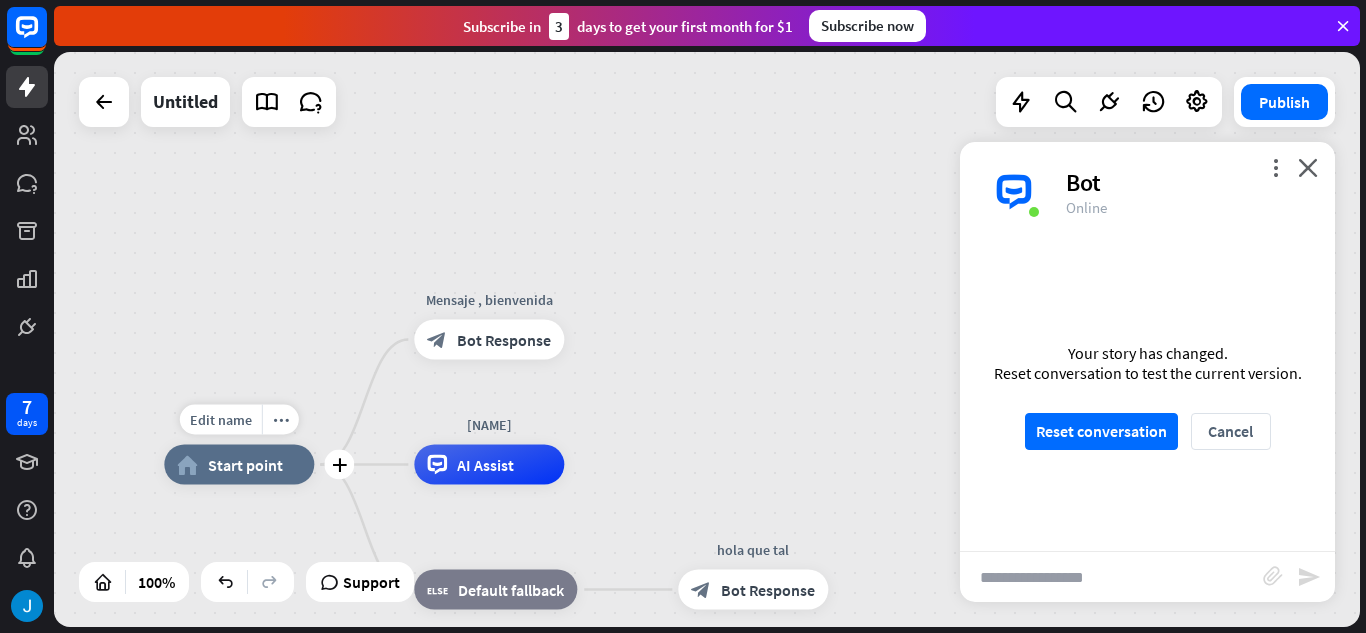 click on "Start point" at bounding box center [245, 465] 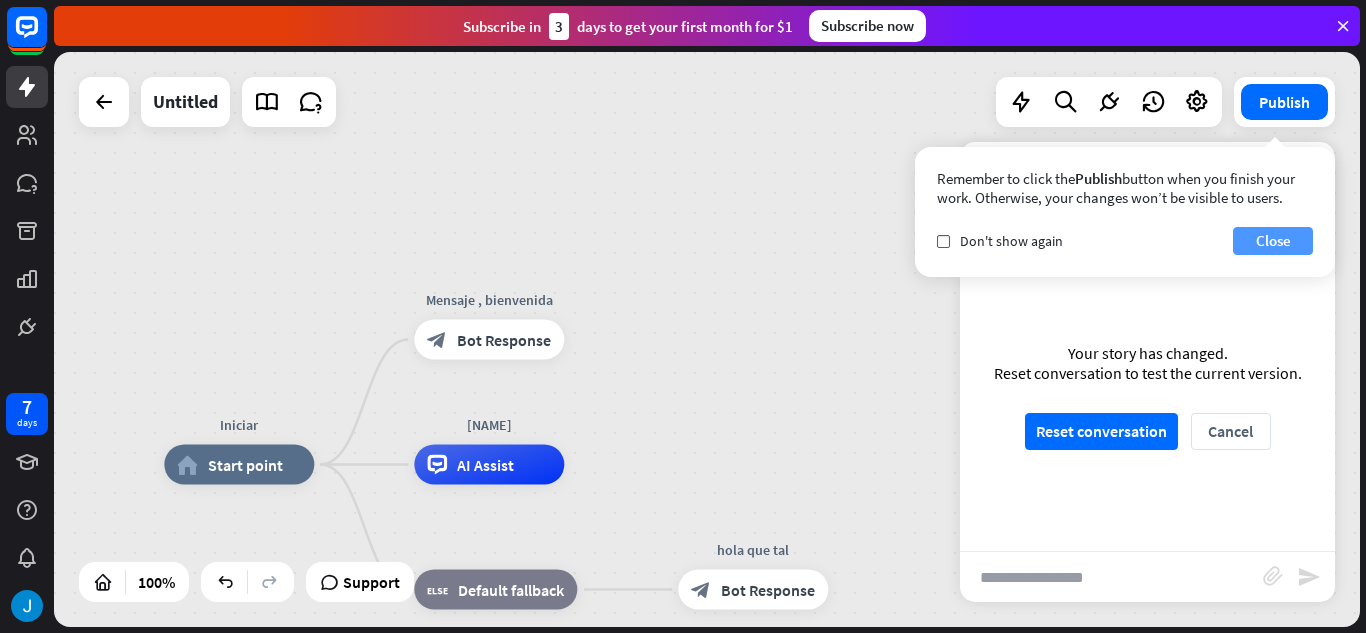 click on "Close" at bounding box center [1273, 241] 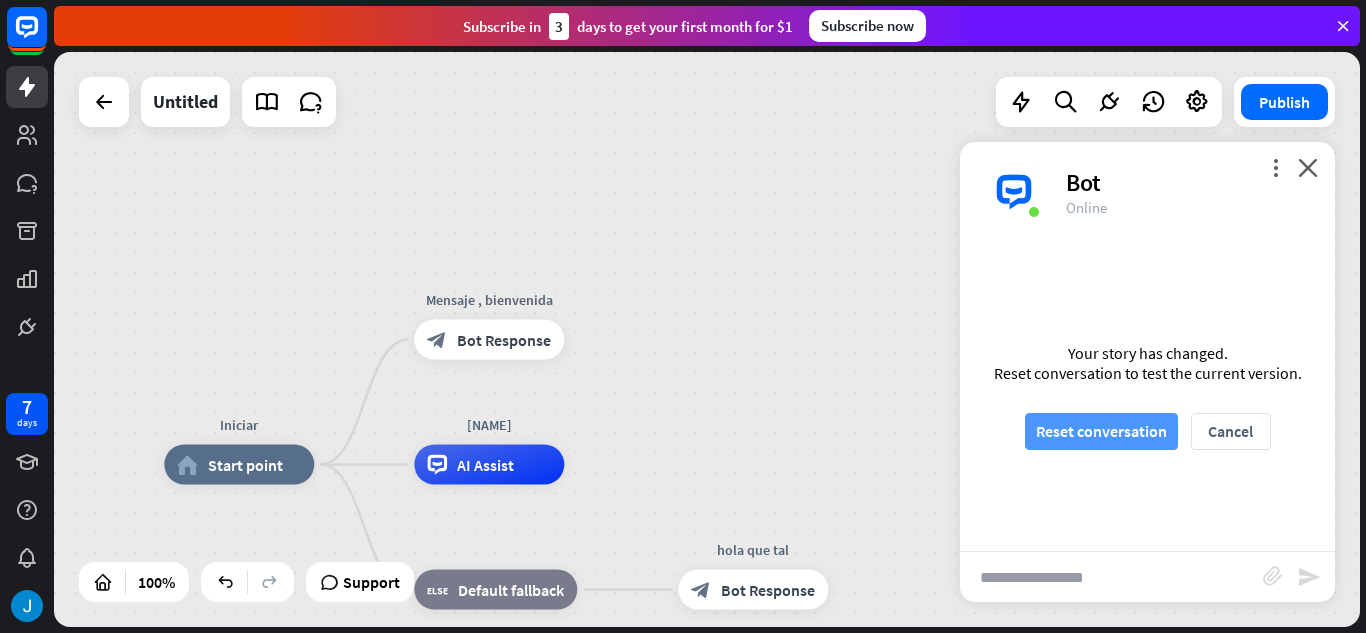 click on "Reset conversation" at bounding box center [1101, 431] 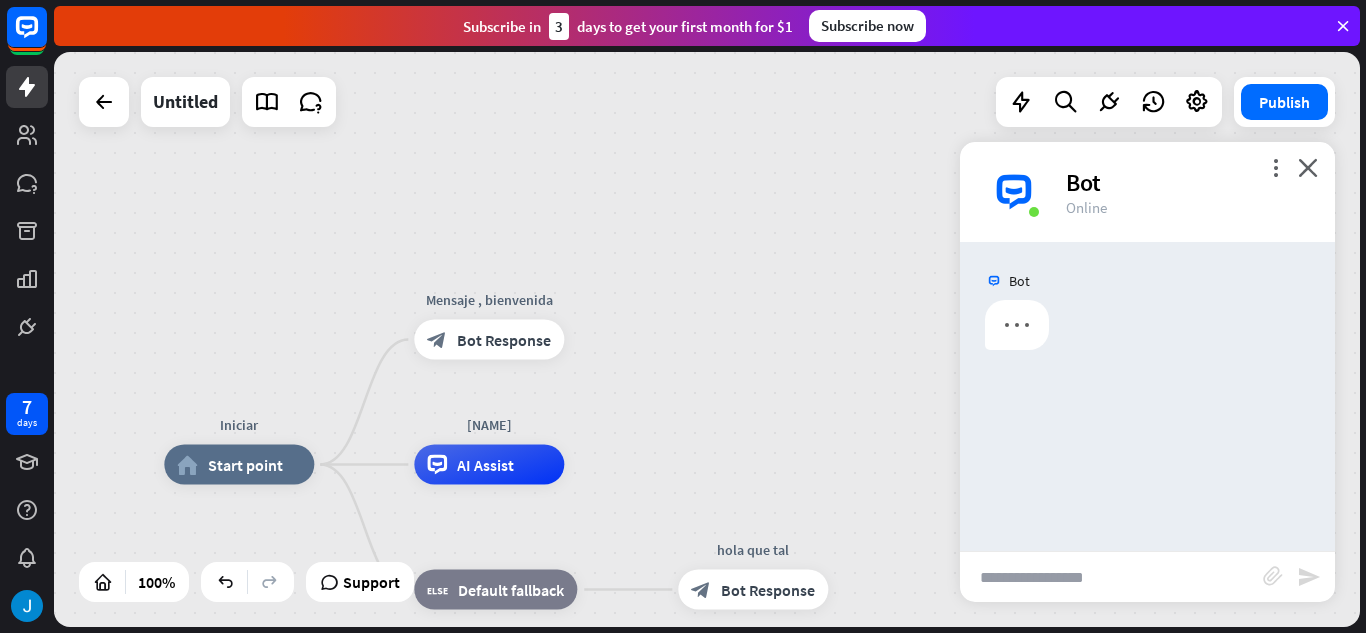 scroll, scrollTop: 0, scrollLeft: 0, axis: both 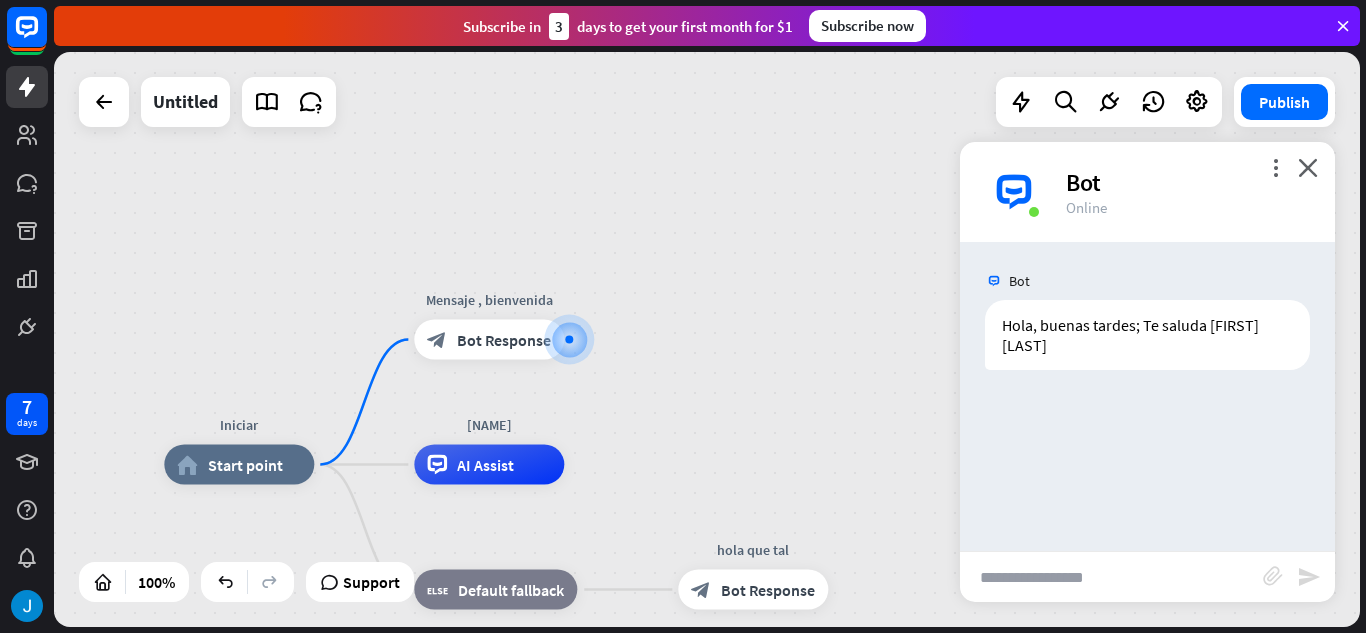 click at bounding box center [1111, 577] 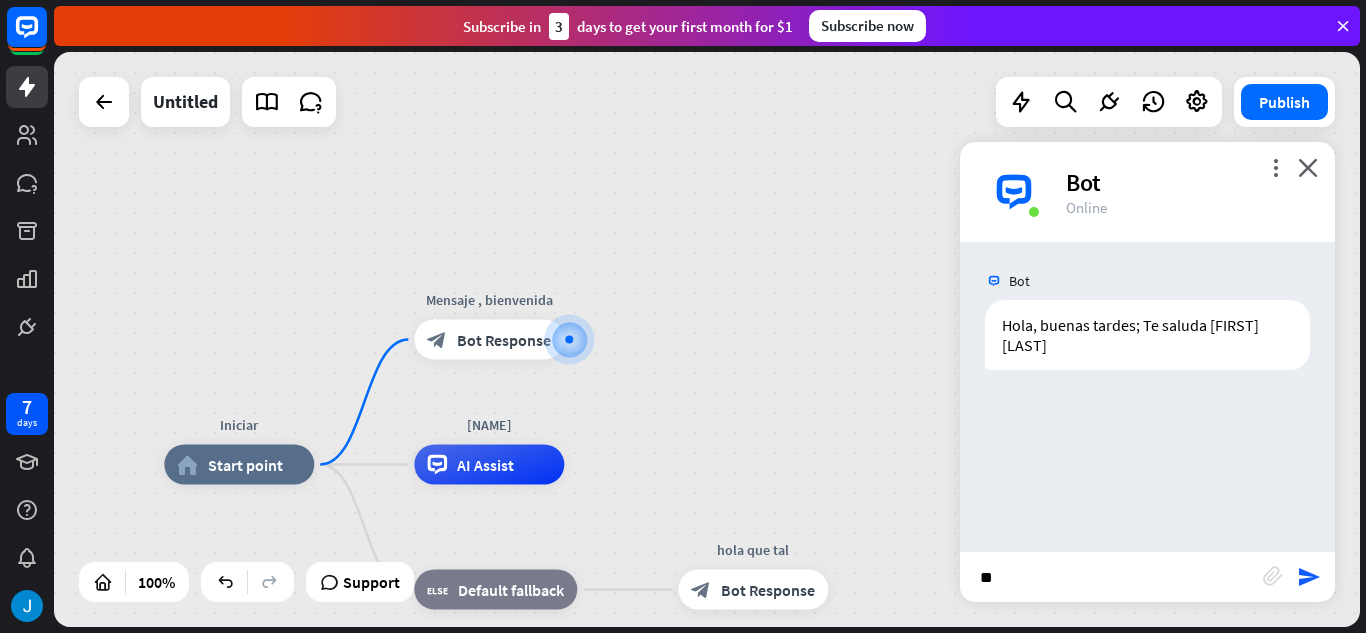 type on "*" 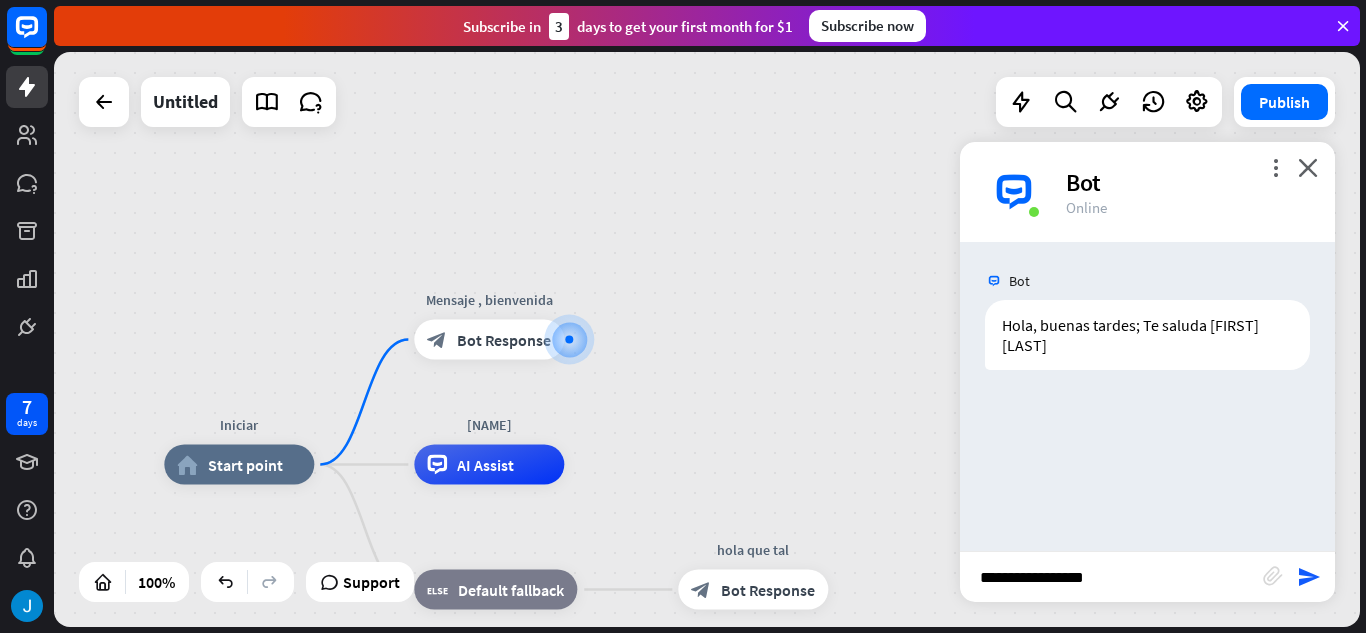 type on "**********" 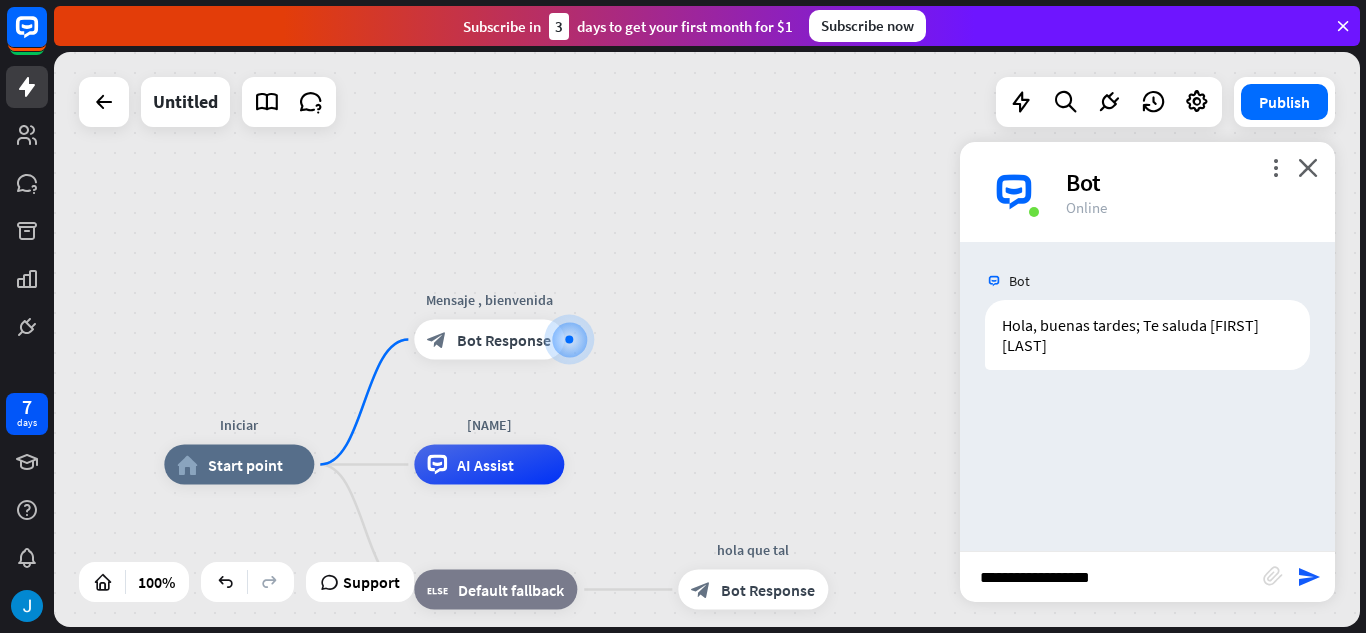 type 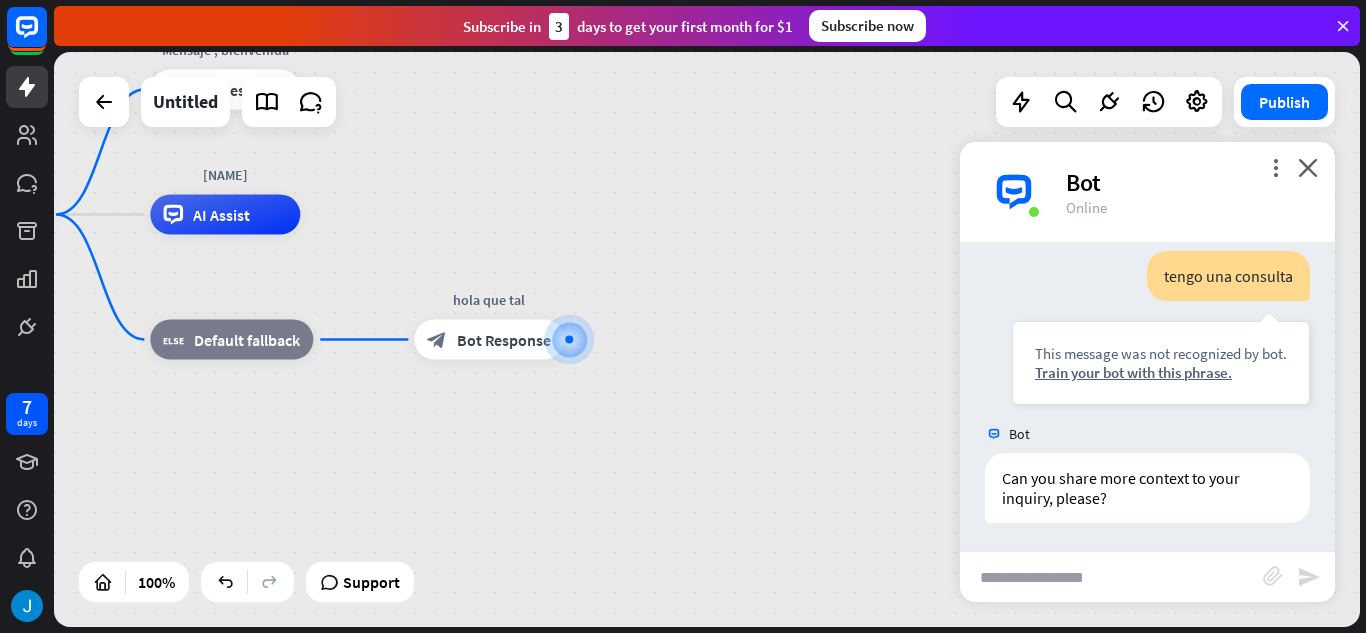 scroll, scrollTop: 169, scrollLeft: 0, axis: vertical 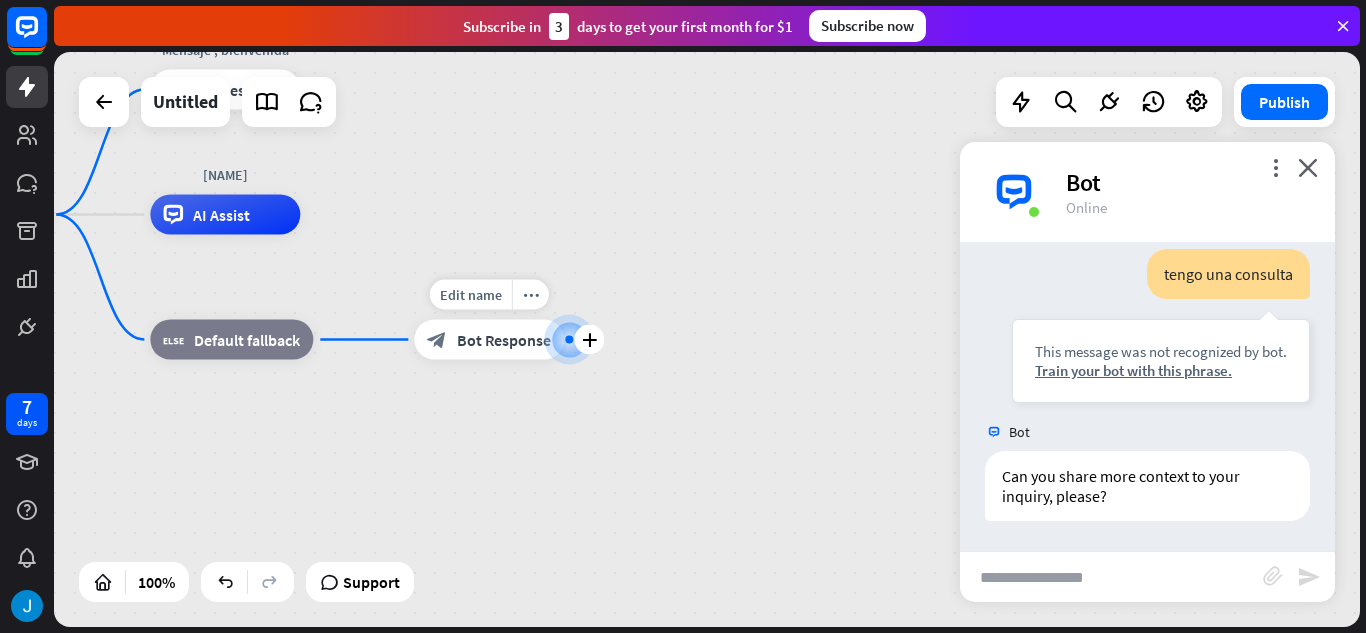 click on "block_bot_response   Bot Response" at bounding box center (489, 340) 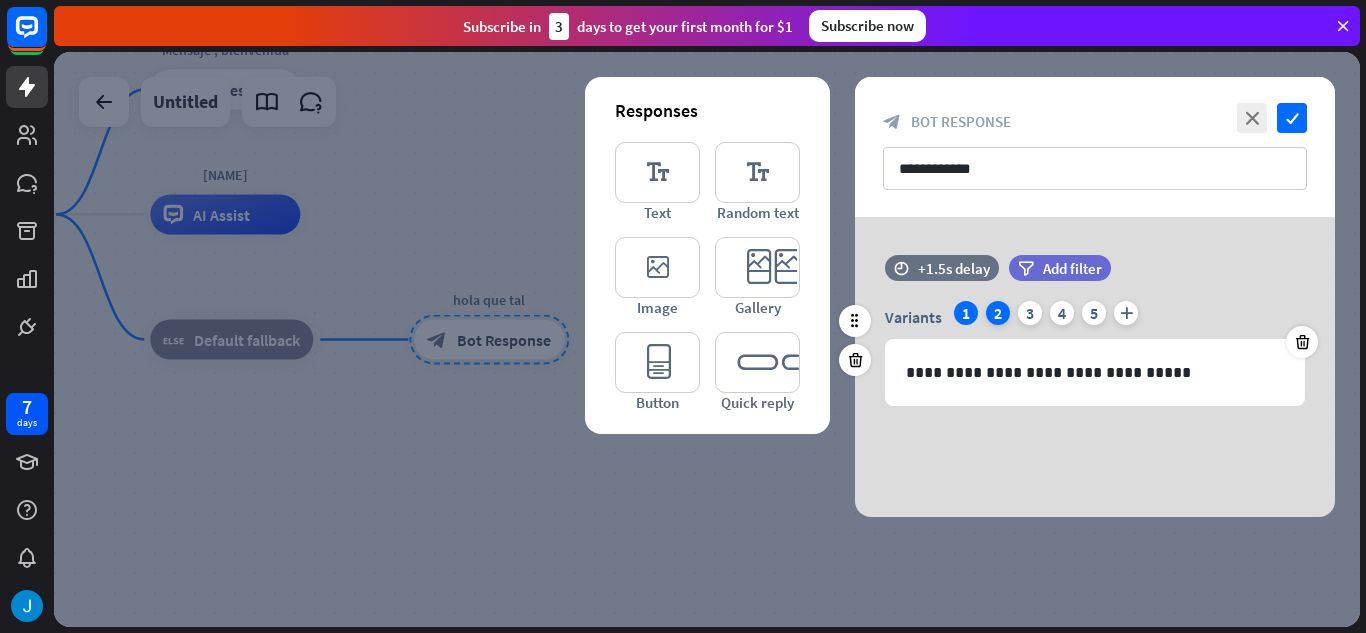 click on "2" at bounding box center [998, 313] 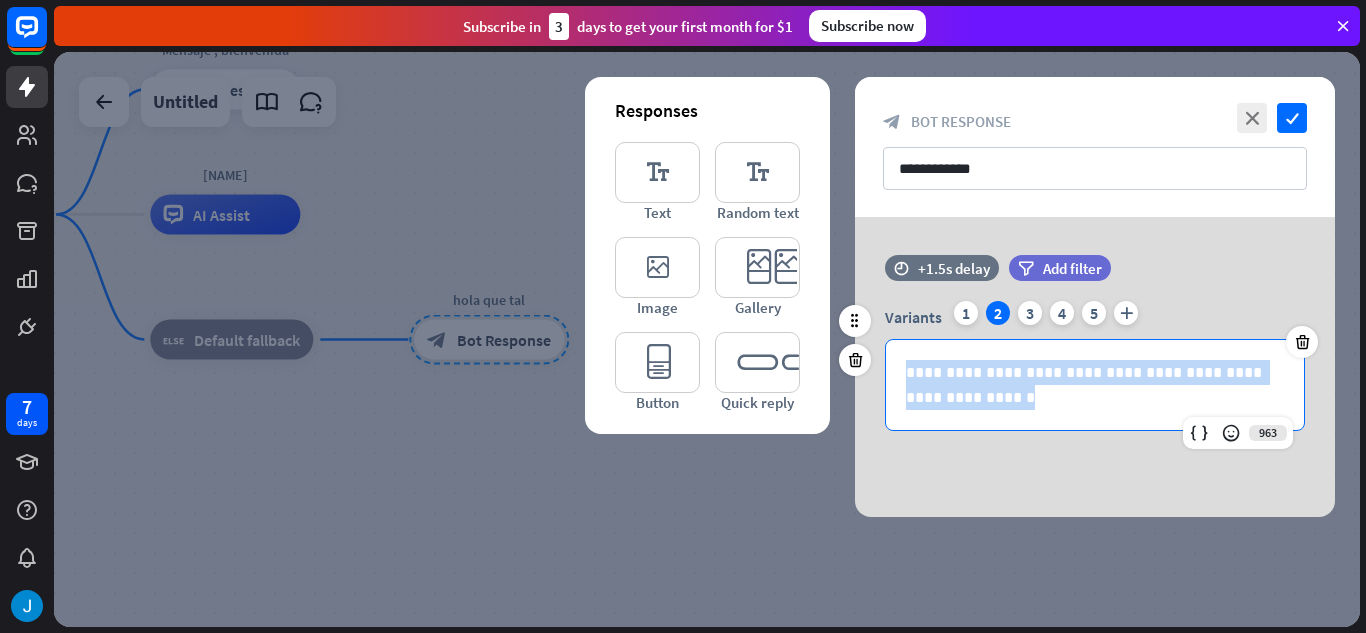 drag, startPoint x: 974, startPoint y: 406, endPoint x: 891, endPoint y: 377, distance: 87.92042 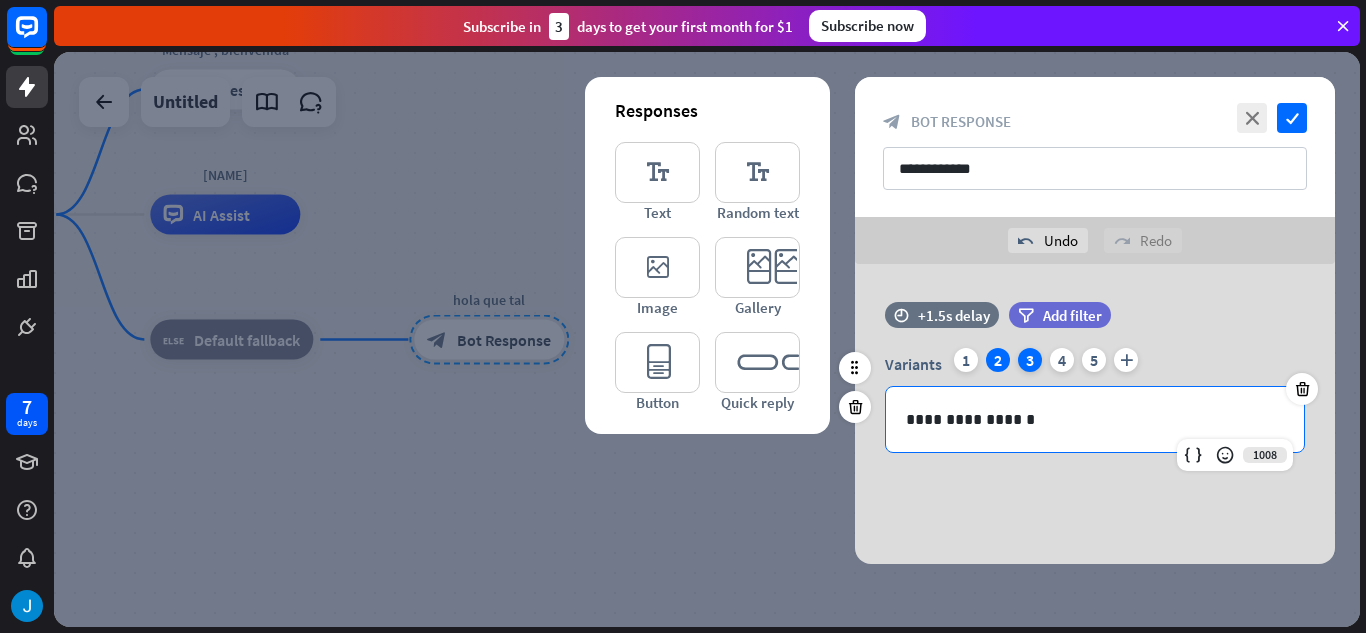 click on "3" at bounding box center (1030, 360) 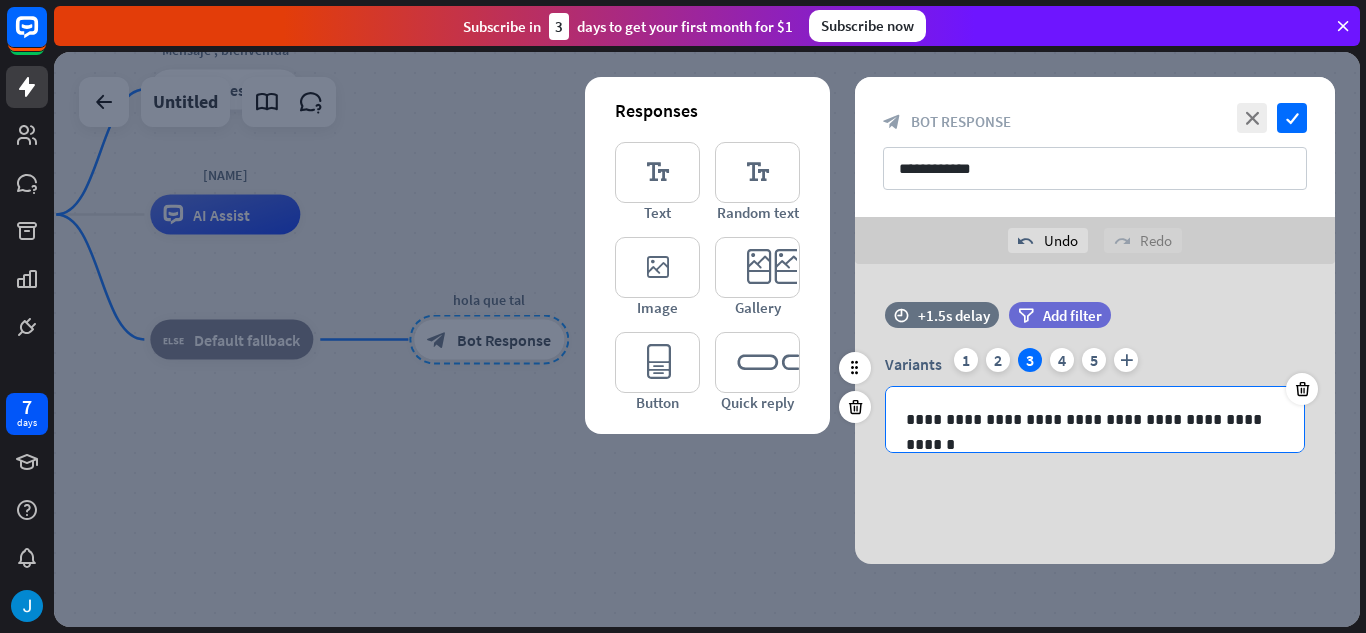 click on "**********" at bounding box center (1095, 419) 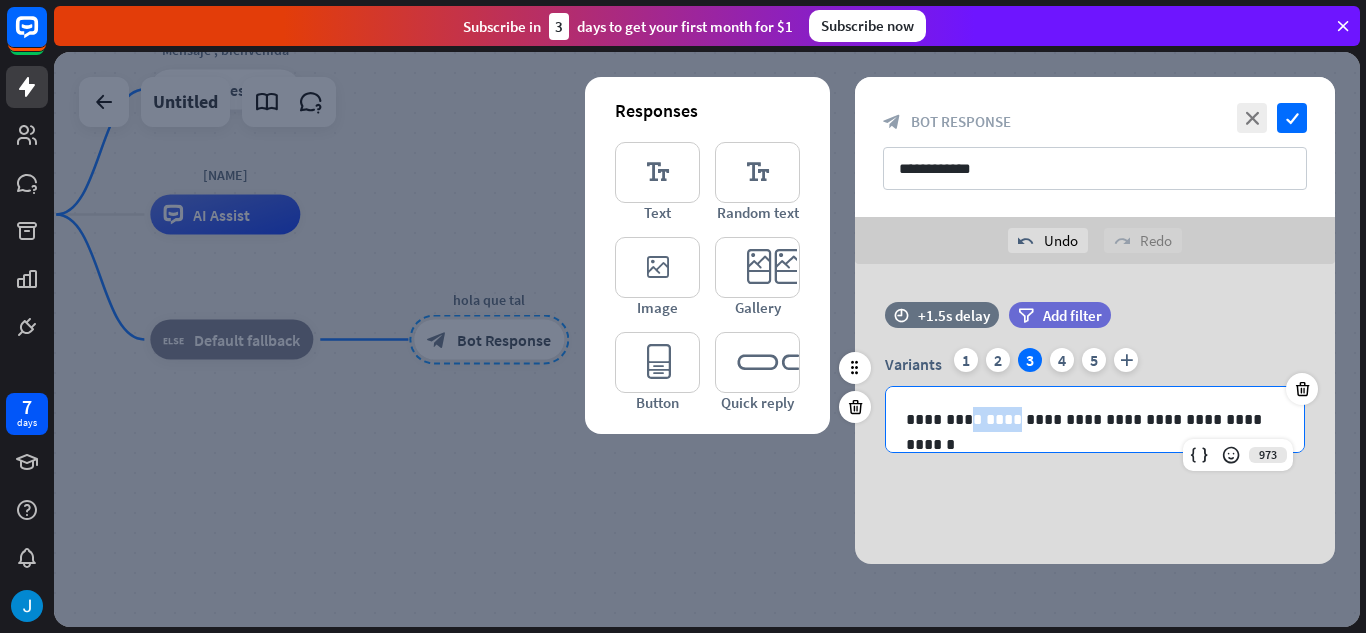 click on "**********" at bounding box center [1095, 419] 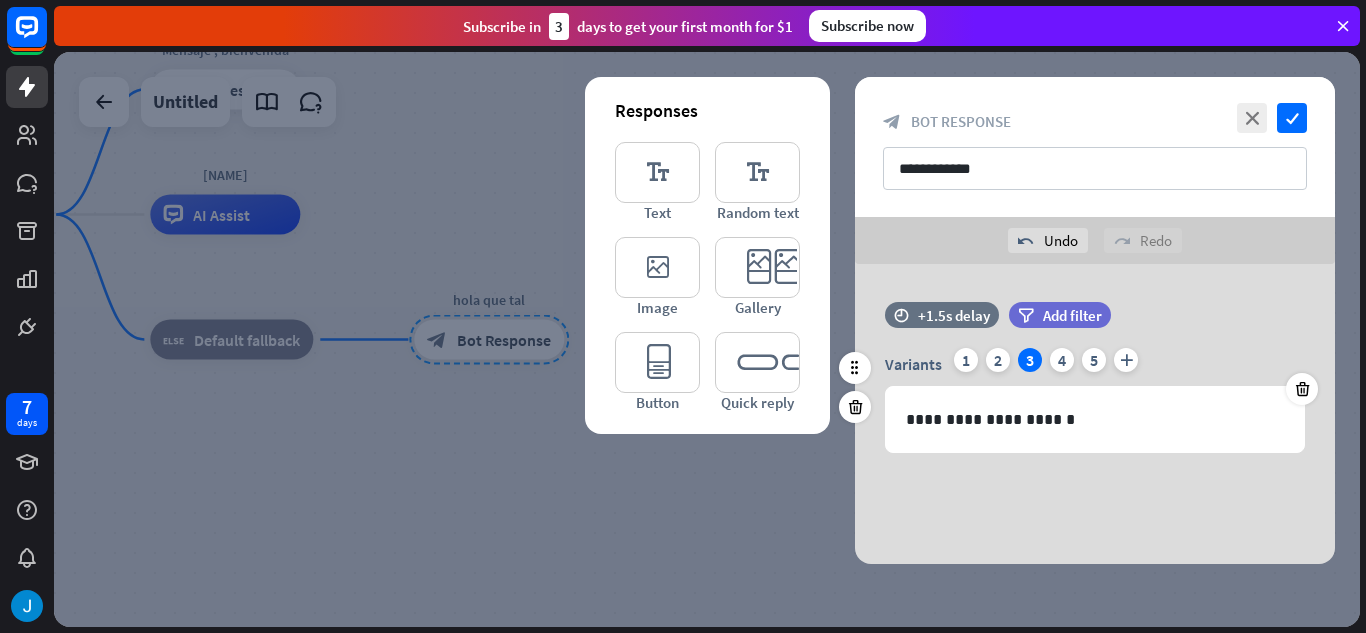 click on "Variants
1
2
3
4
5
plus" at bounding box center (1095, 364) 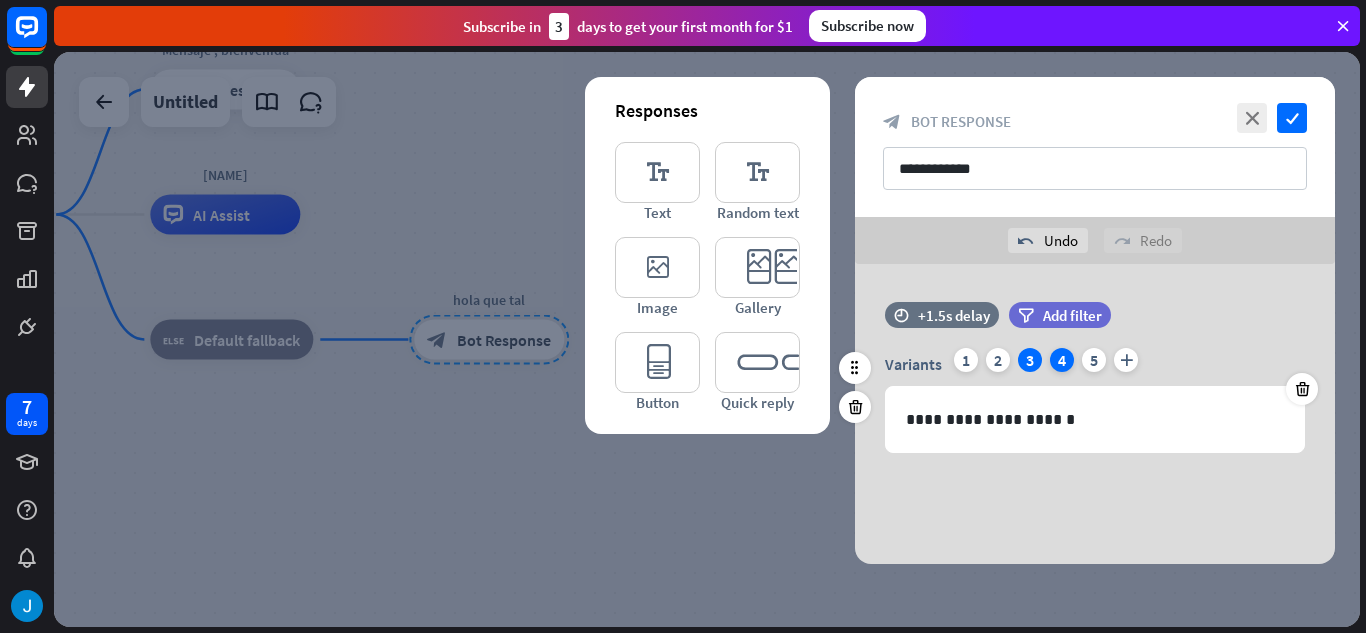 click on "4" at bounding box center [1062, 360] 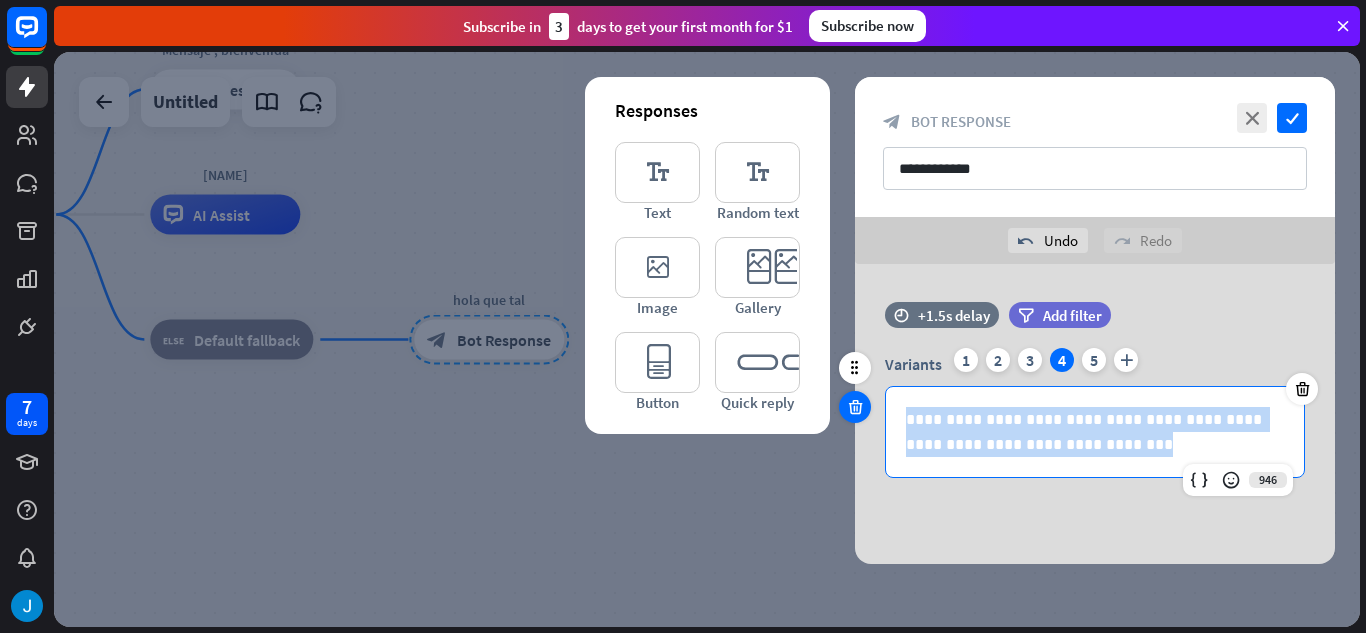 drag, startPoint x: 1103, startPoint y: 452, endPoint x: 853, endPoint y: 393, distance: 256.86768 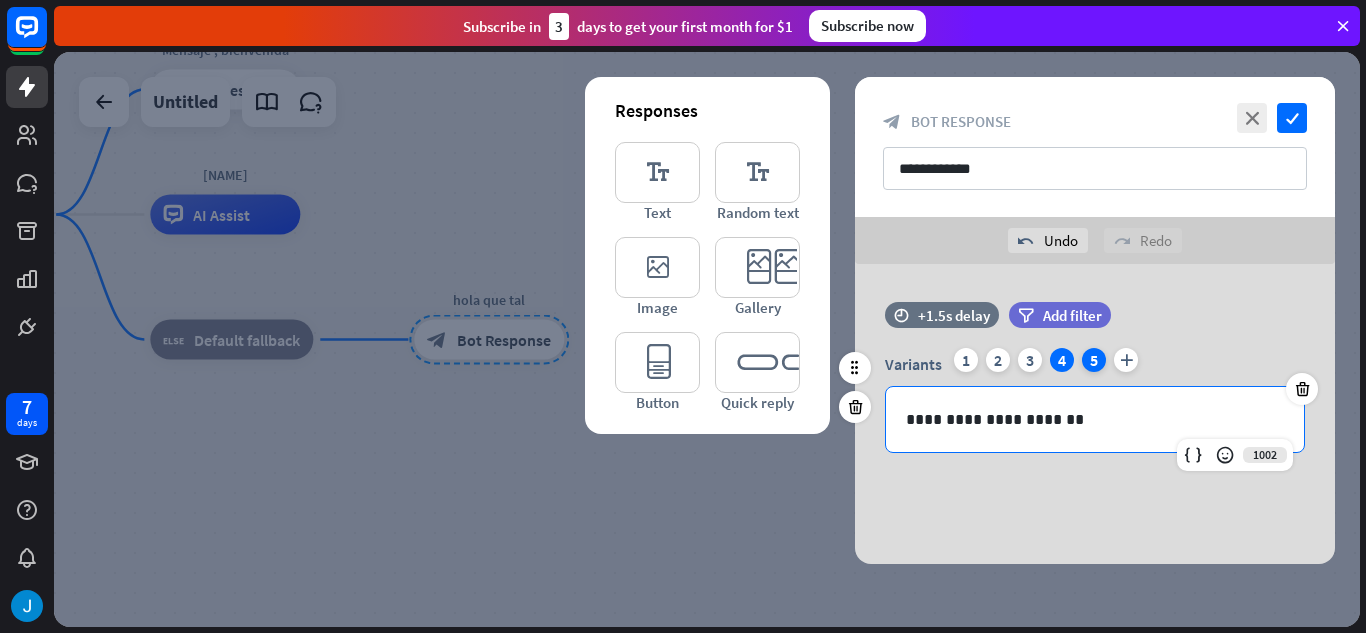 click on "5" at bounding box center (1094, 360) 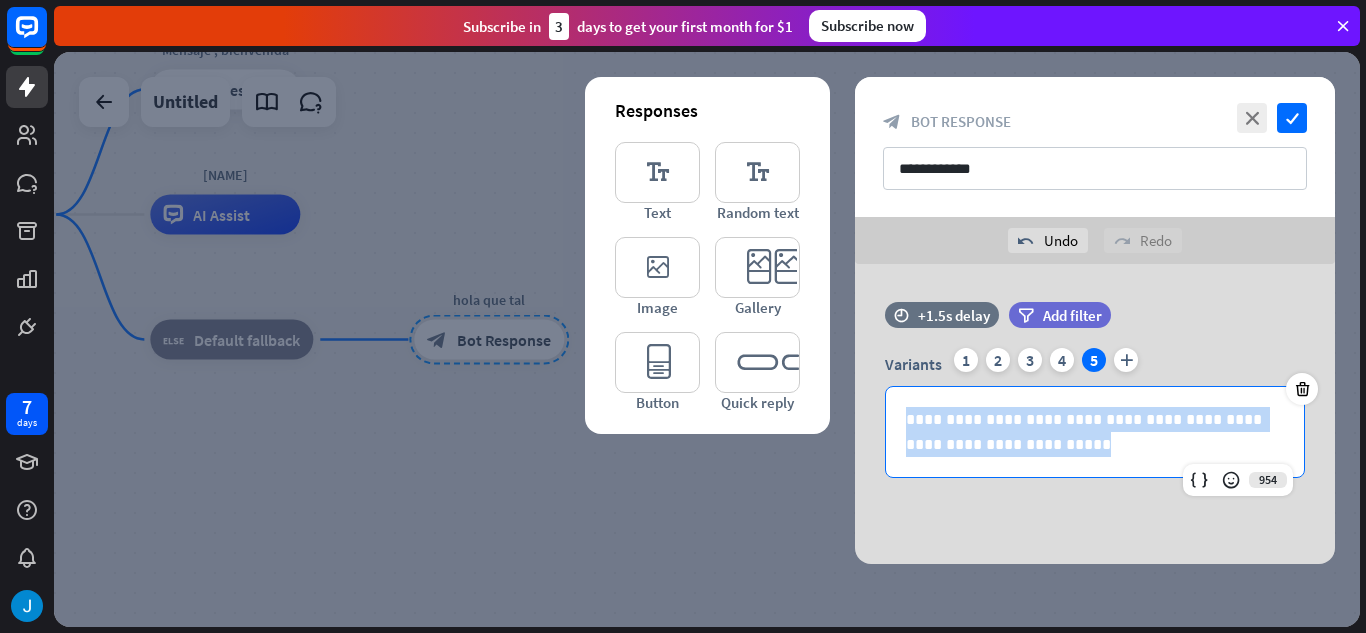 drag, startPoint x: 1096, startPoint y: 445, endPoint x: 819, endPoint y: 385, distance: 283.4237 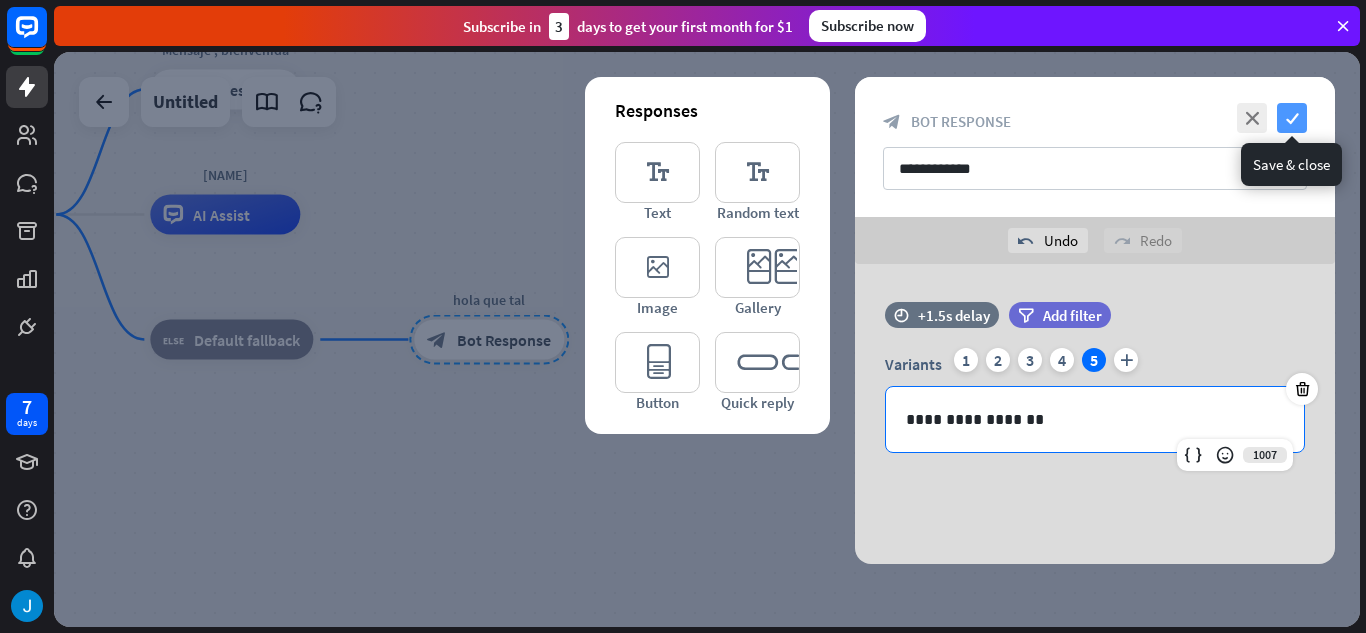 click on "check" at bounding box center (1292, 118) 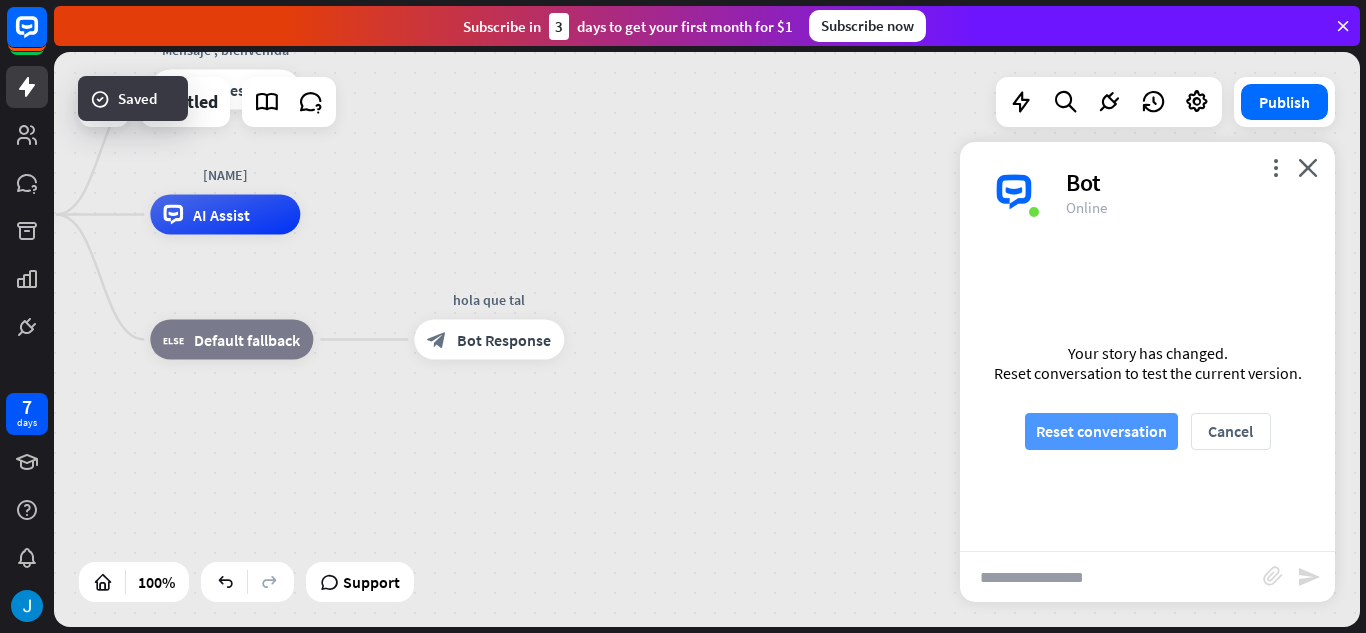 click on "Reset conversation" at bounding box center [1101, 431] 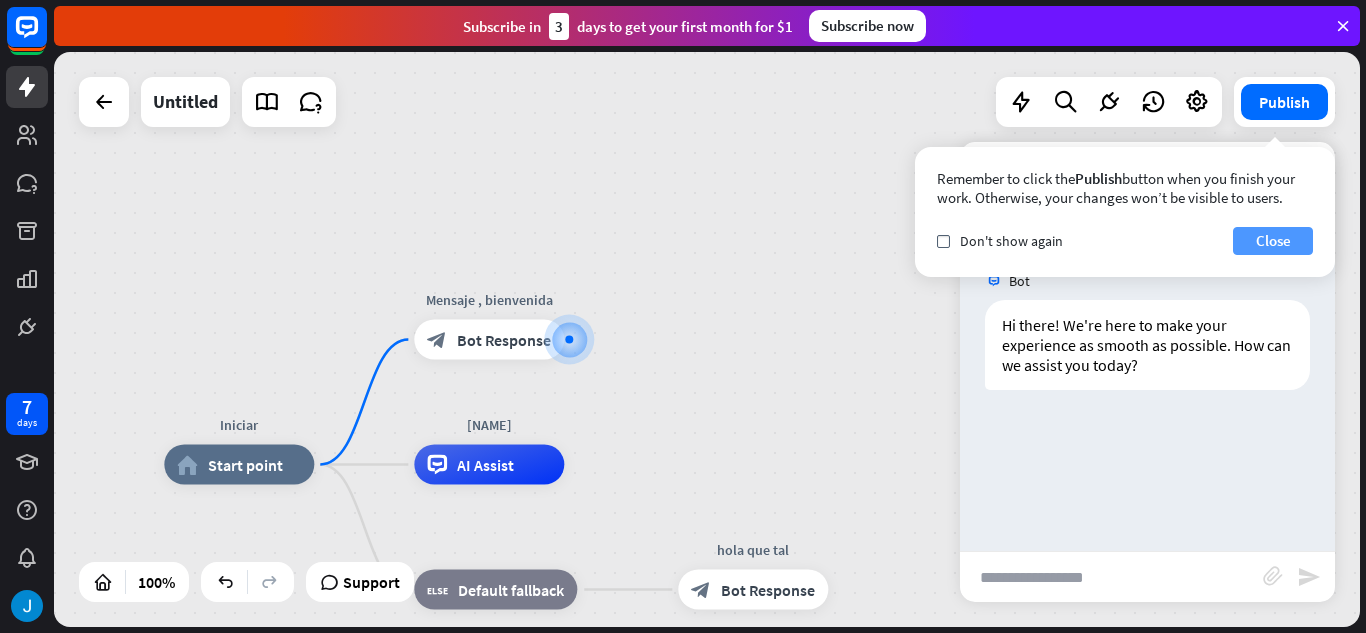 click on "Close" at bounding box center (1273, 241) 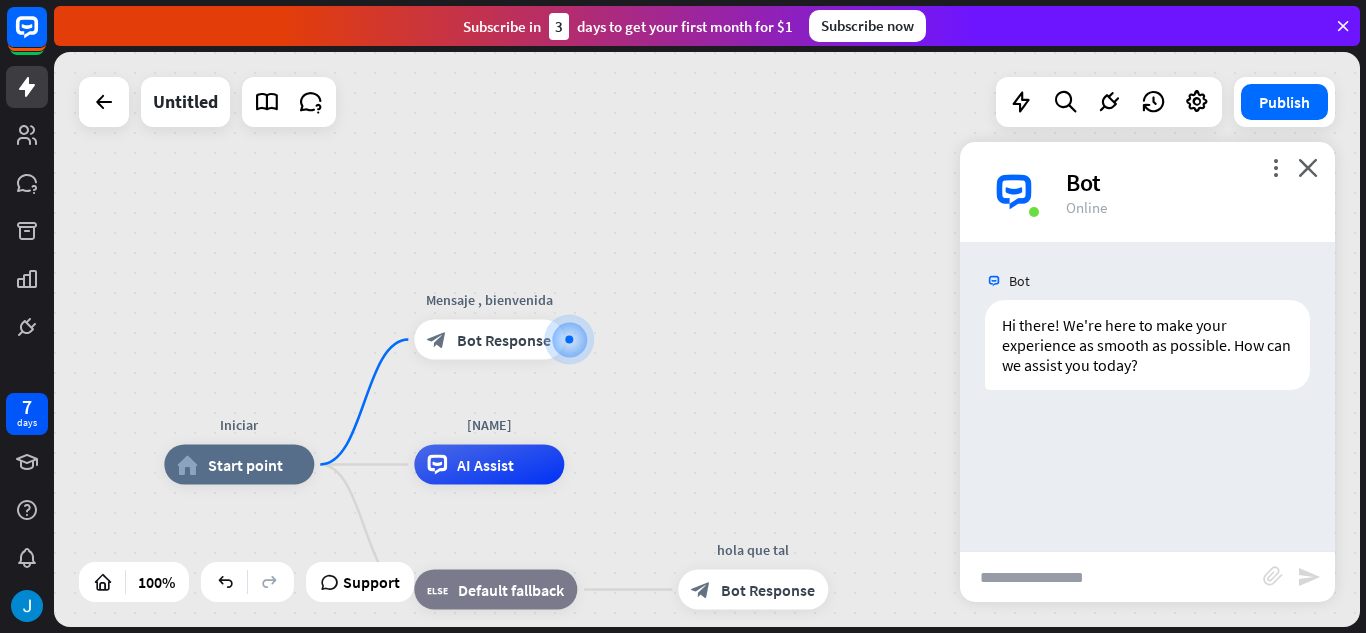 click at bounding box center (1111, 577) 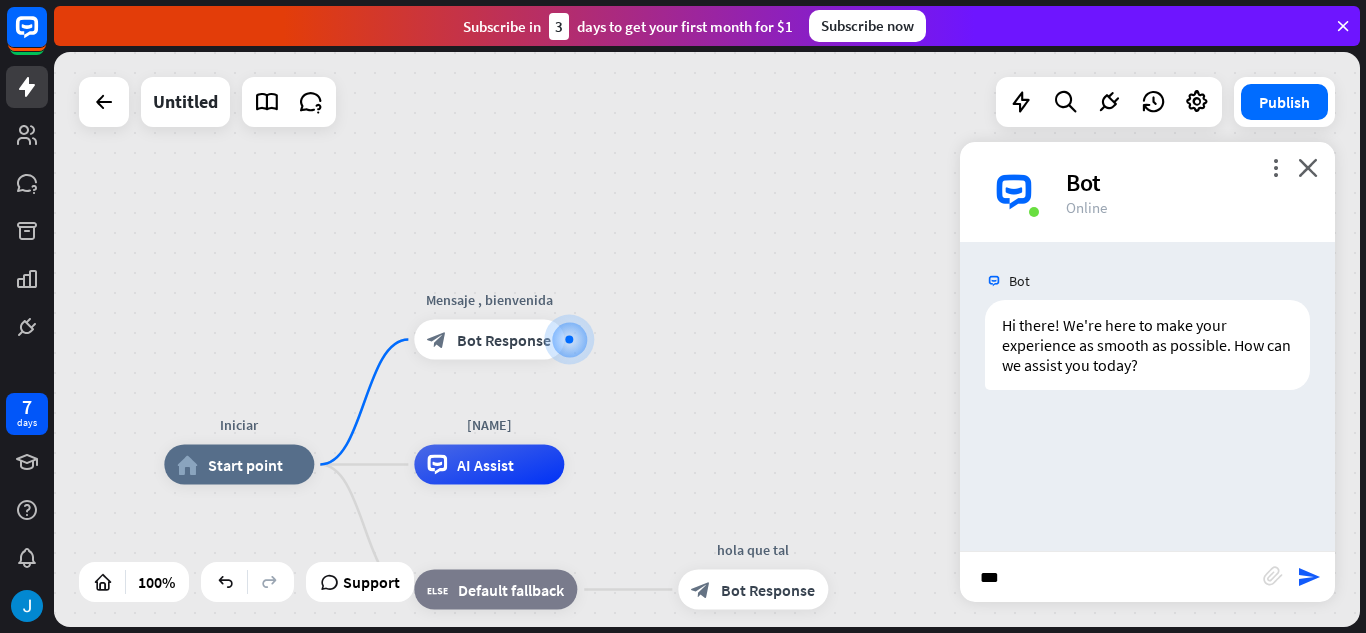 type on "****" 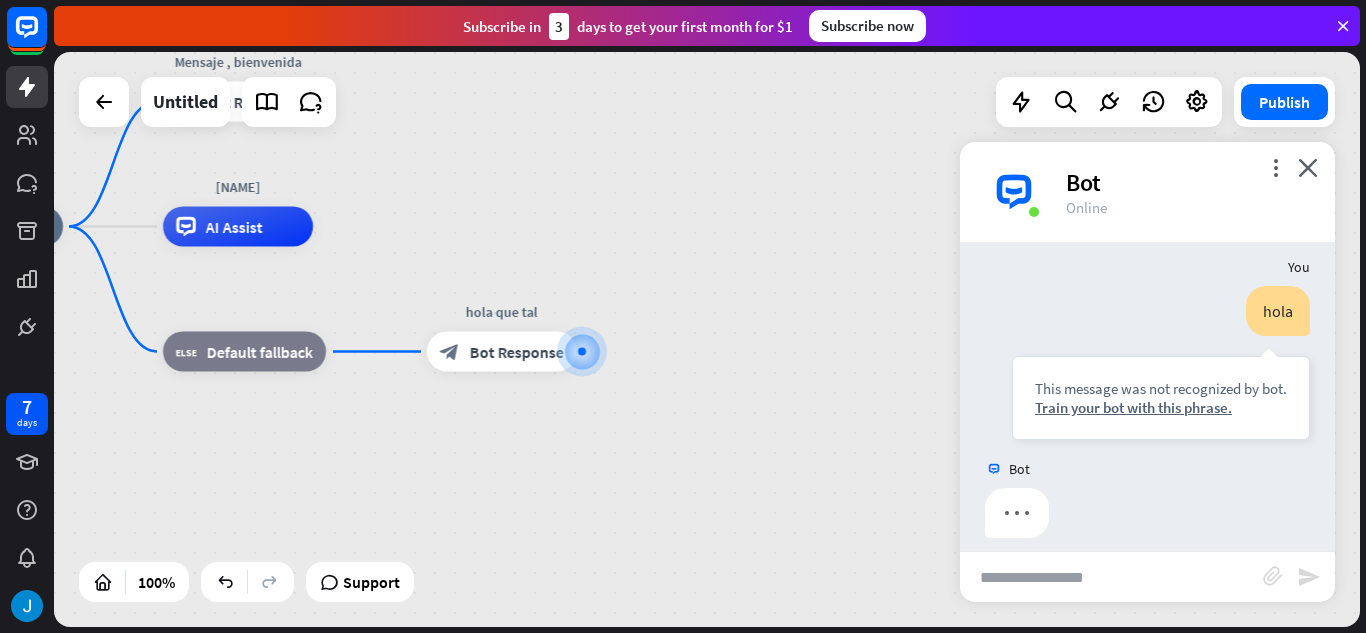 scroll, scrollTop: 169, scrollLeft: 0, axis: vertical 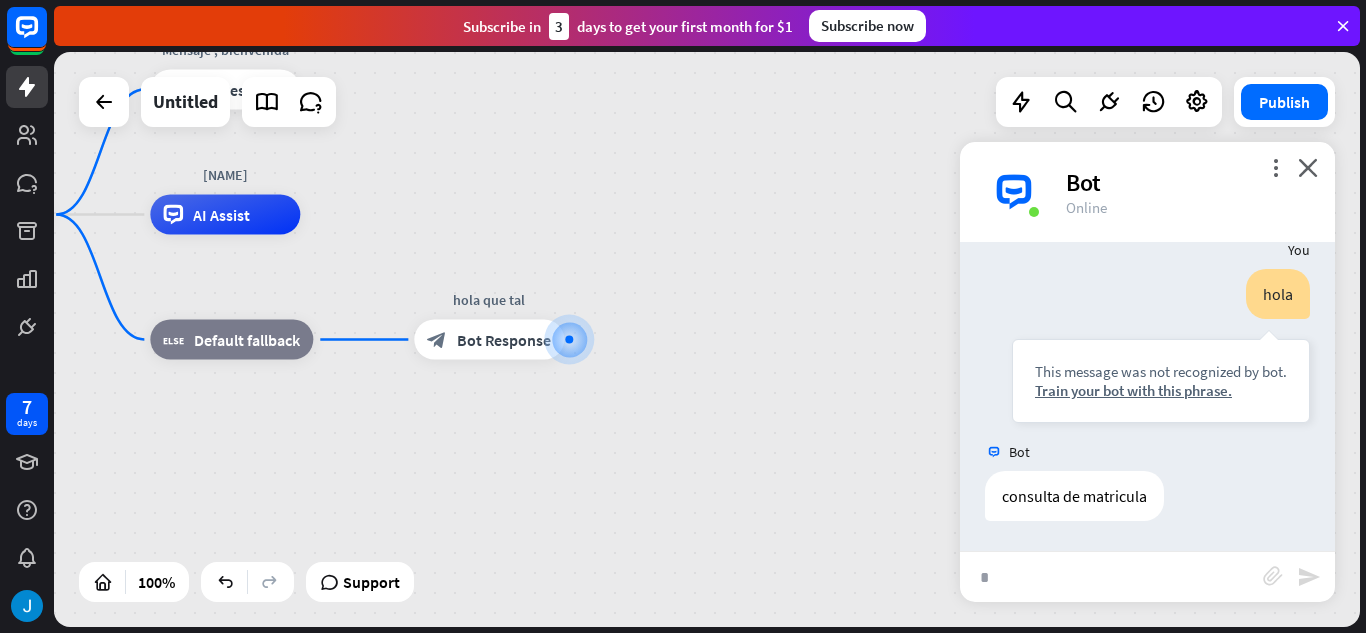 type on "**" 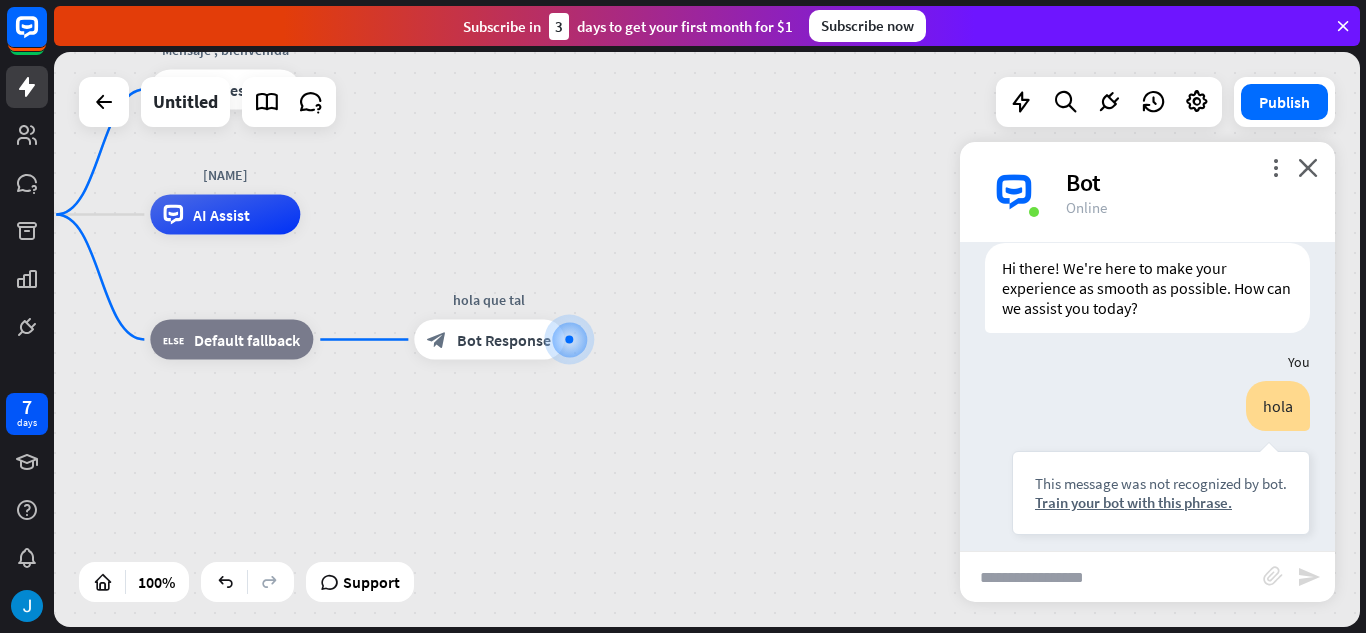 scroll, scrollTop: 56, scrollLeft: 0, axis: vertical 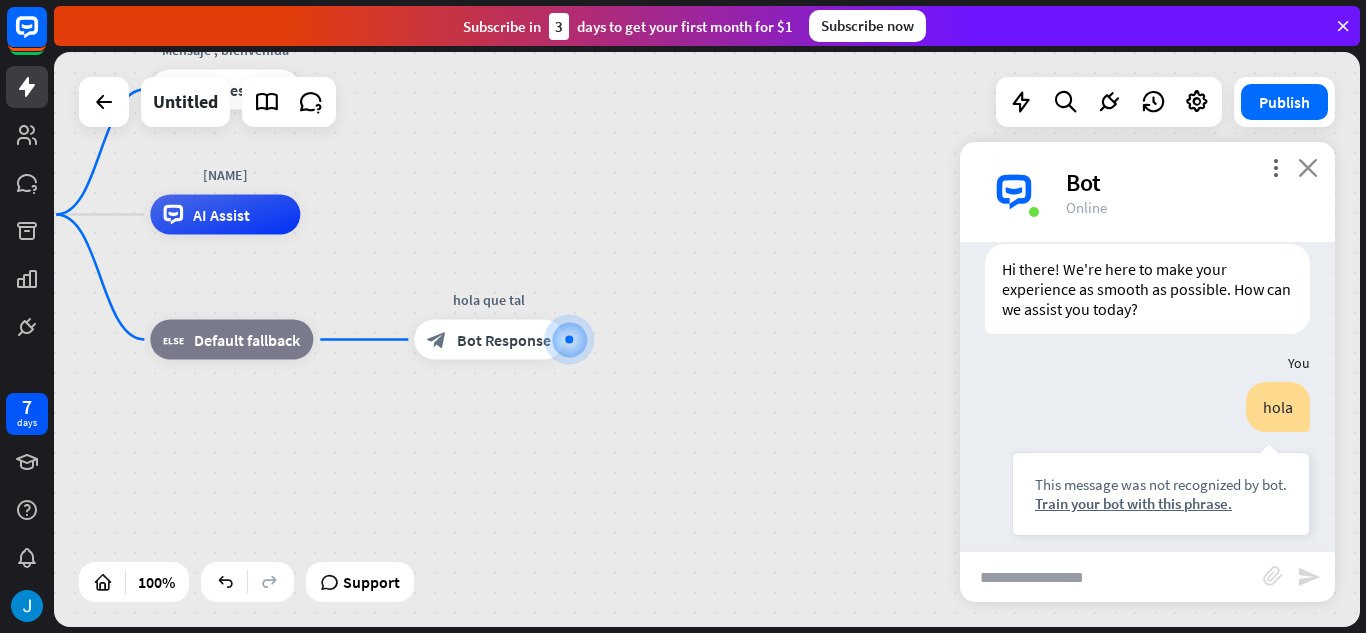 click on "close" at bounding box center [1308, 167] 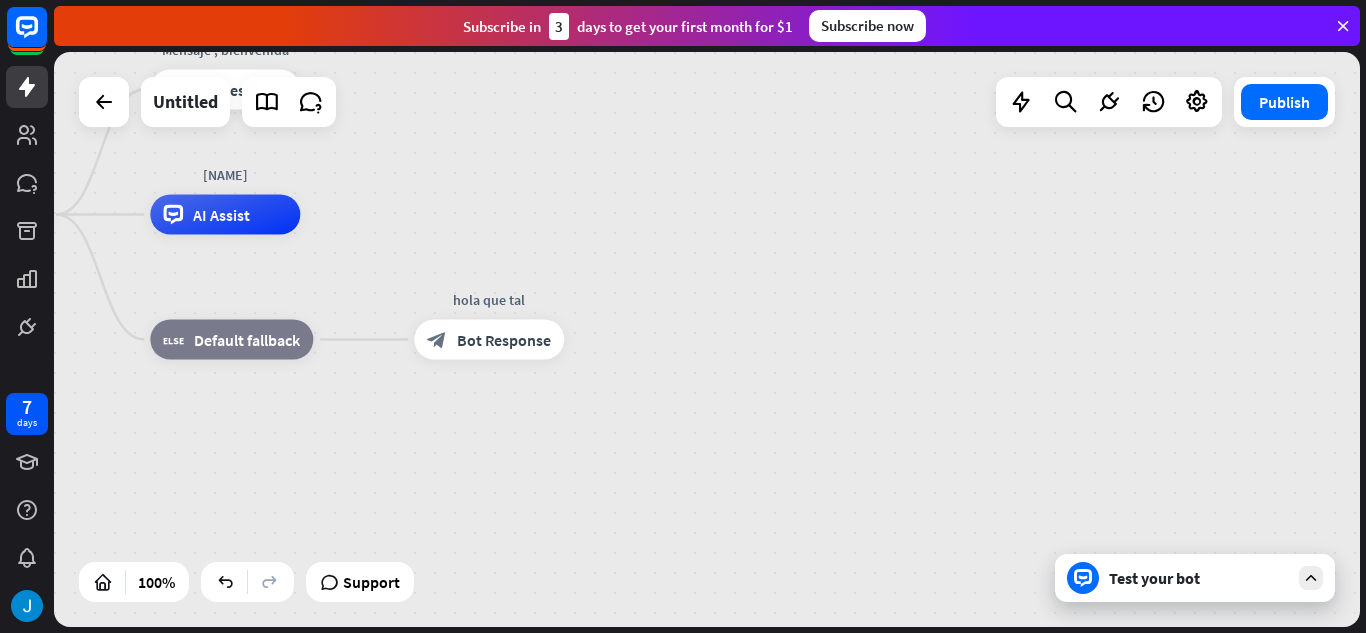 click on "Test your bot" at bounding box center (1195, 578) 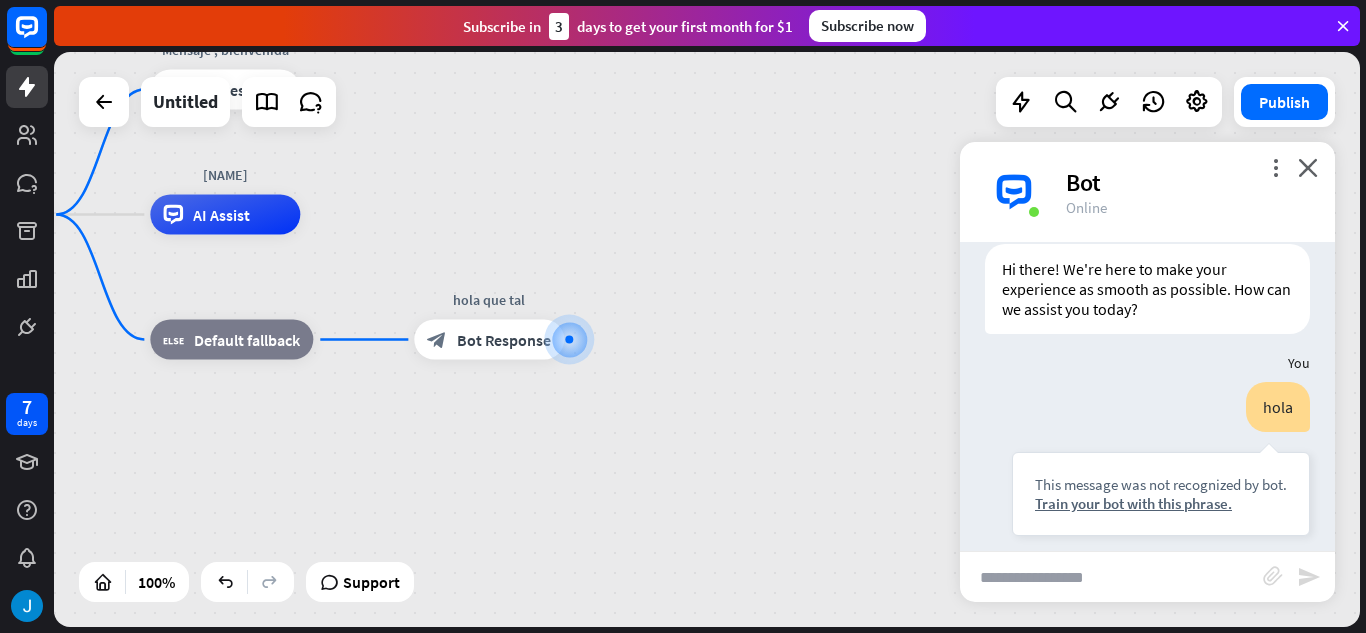 click at bounding box center [1111, 577] 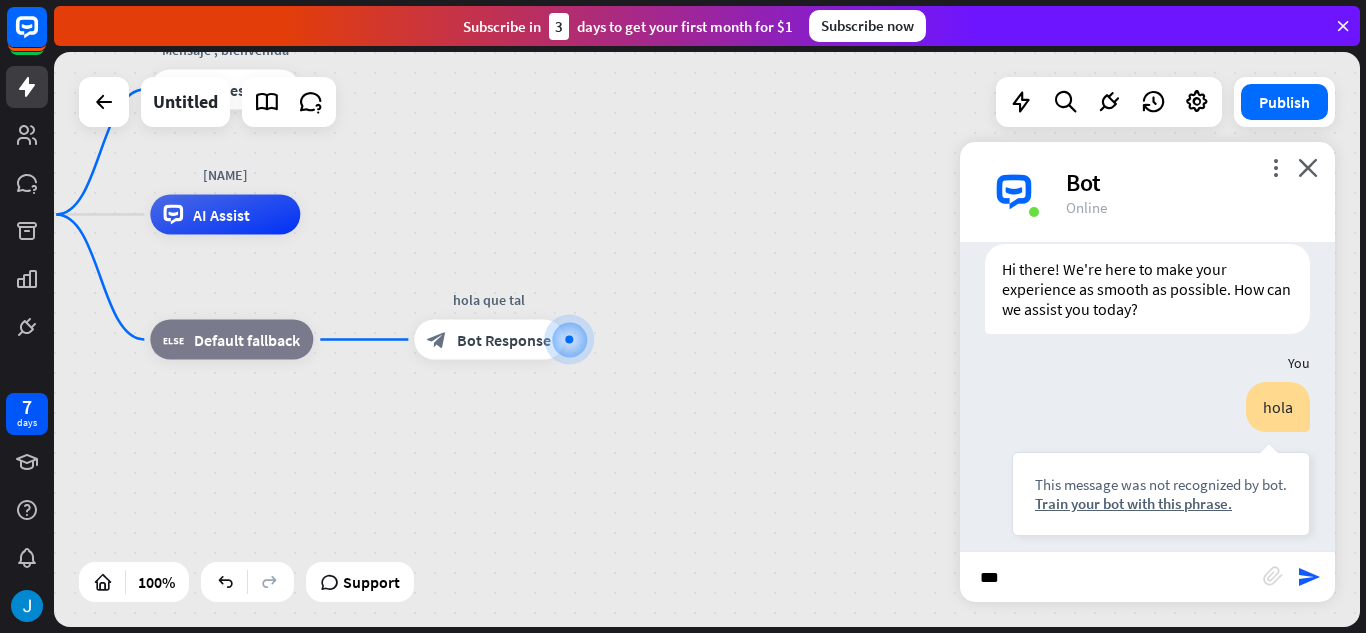 type on "****" 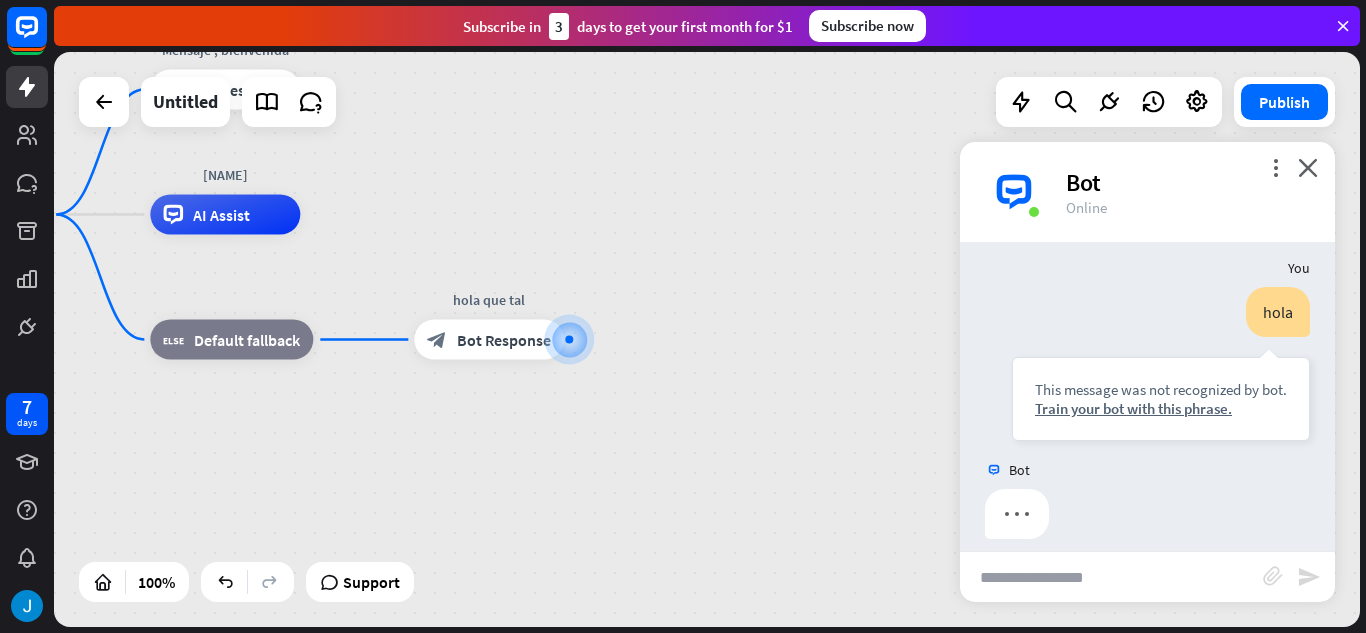 scroll, scrollTop: 769, scrollLeft: 0, axis: vertical 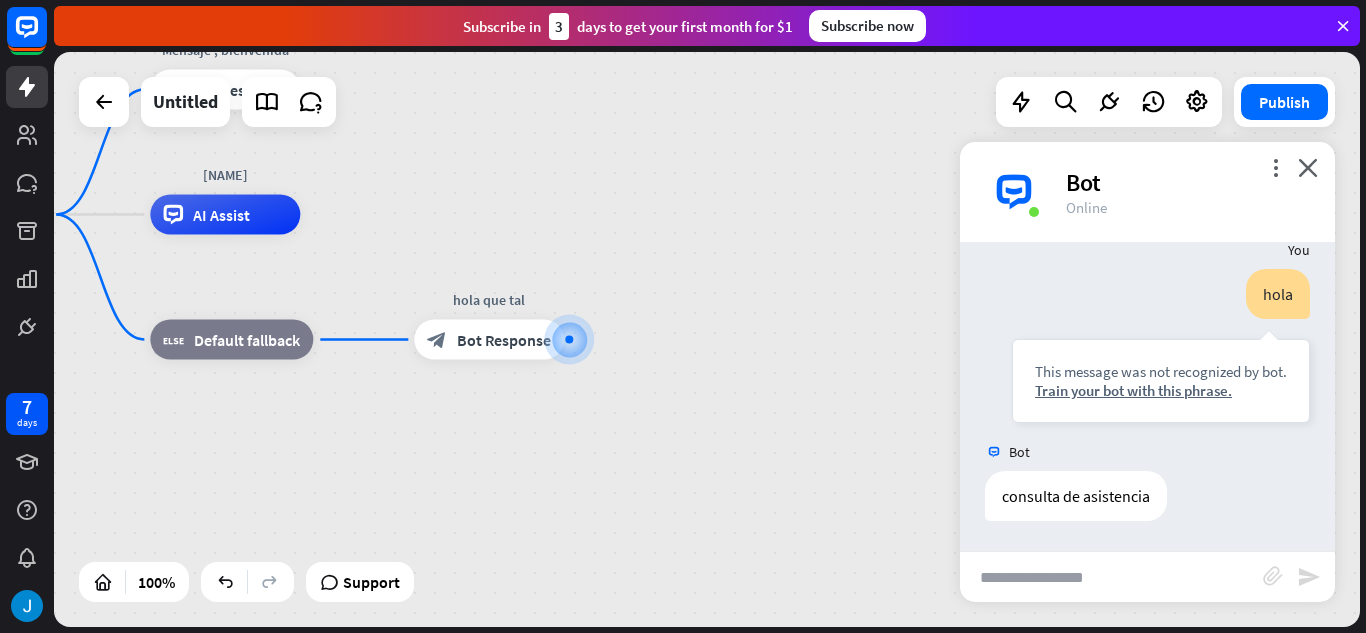 type on "*" 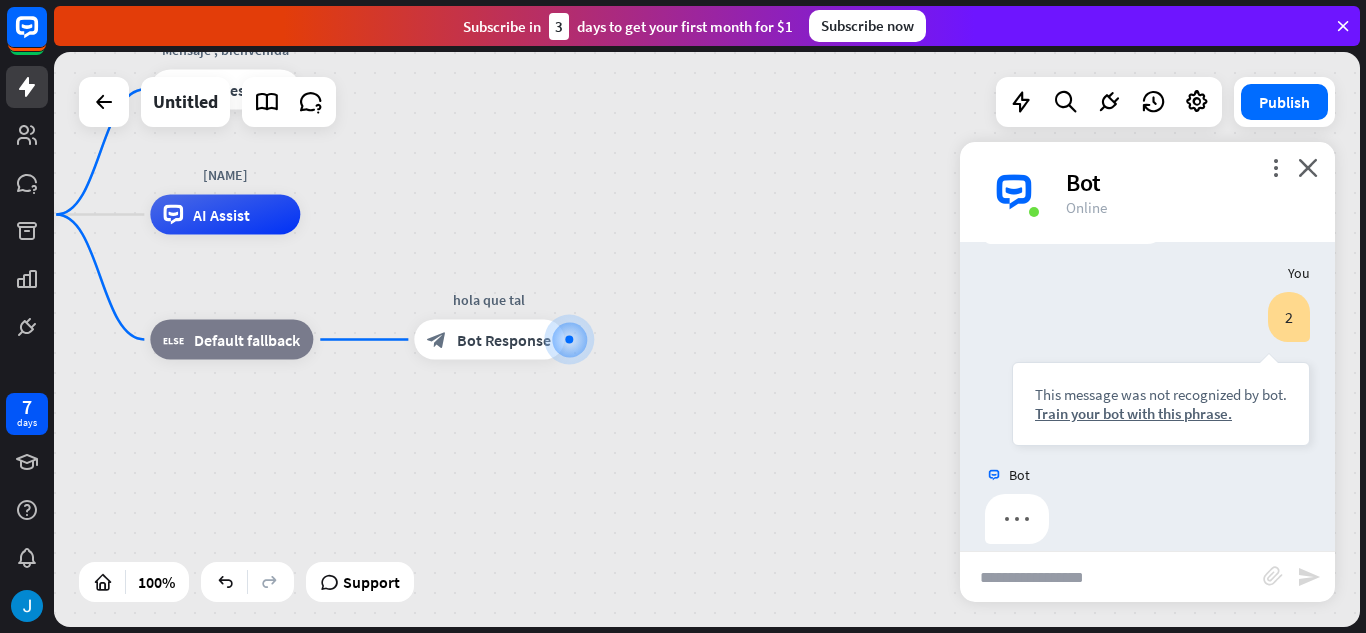 scroll, scrollTop: 1069, scrollLeft: 0, axis: vertical 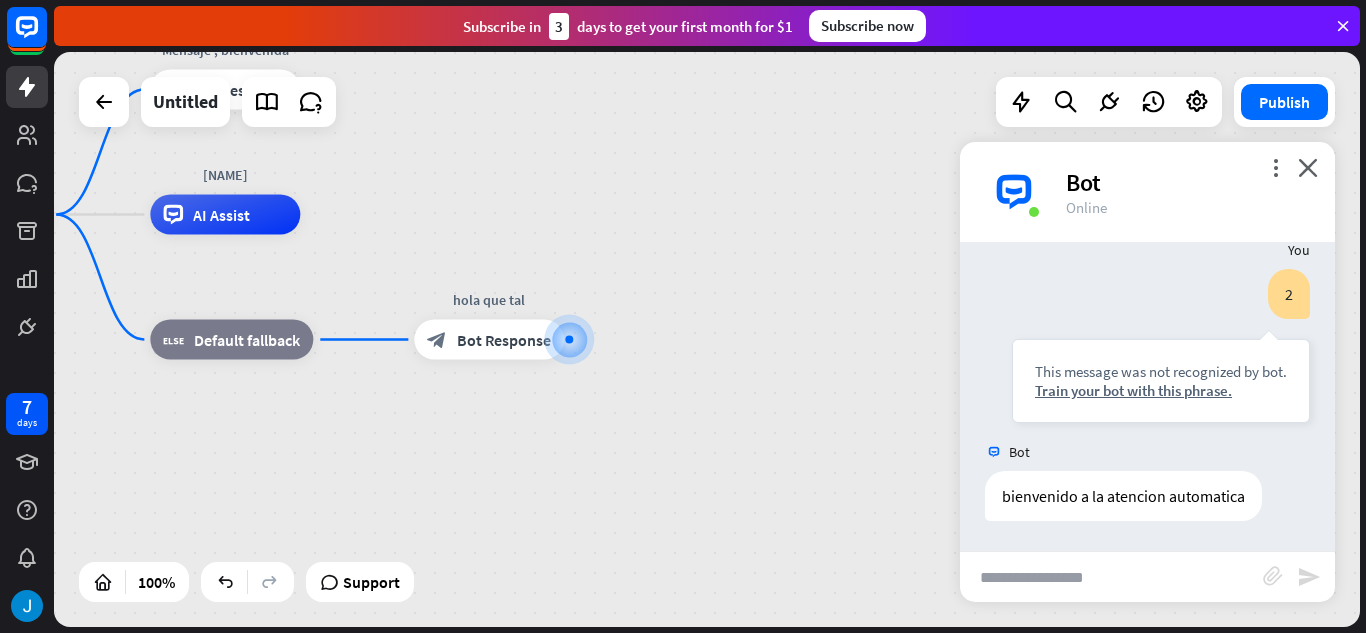 type on "*" 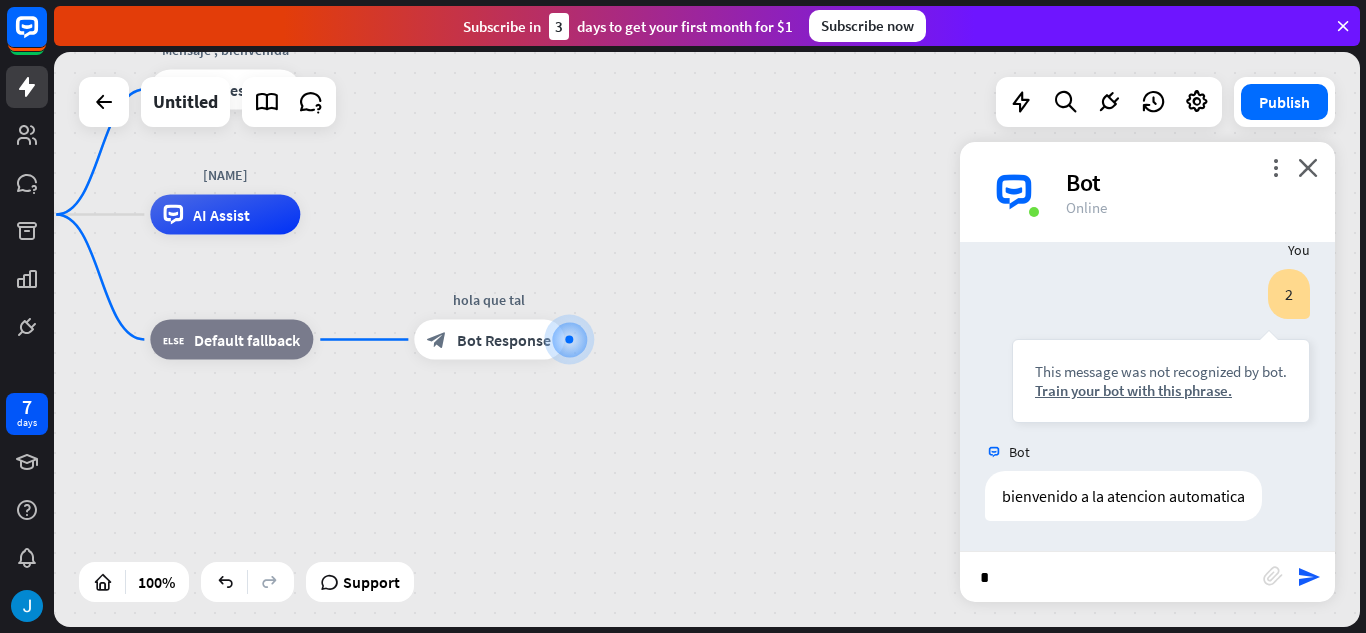 type 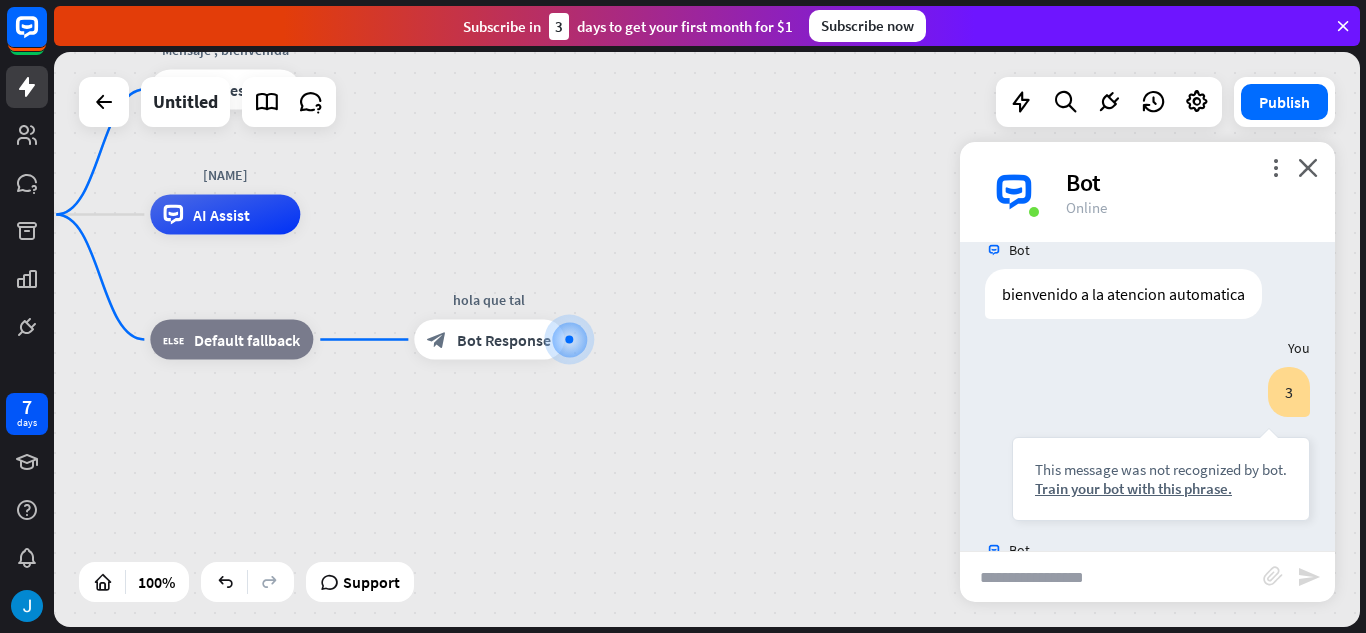 scroll, scrollTop: 1369, scrollLeft: 0, axis: vertical 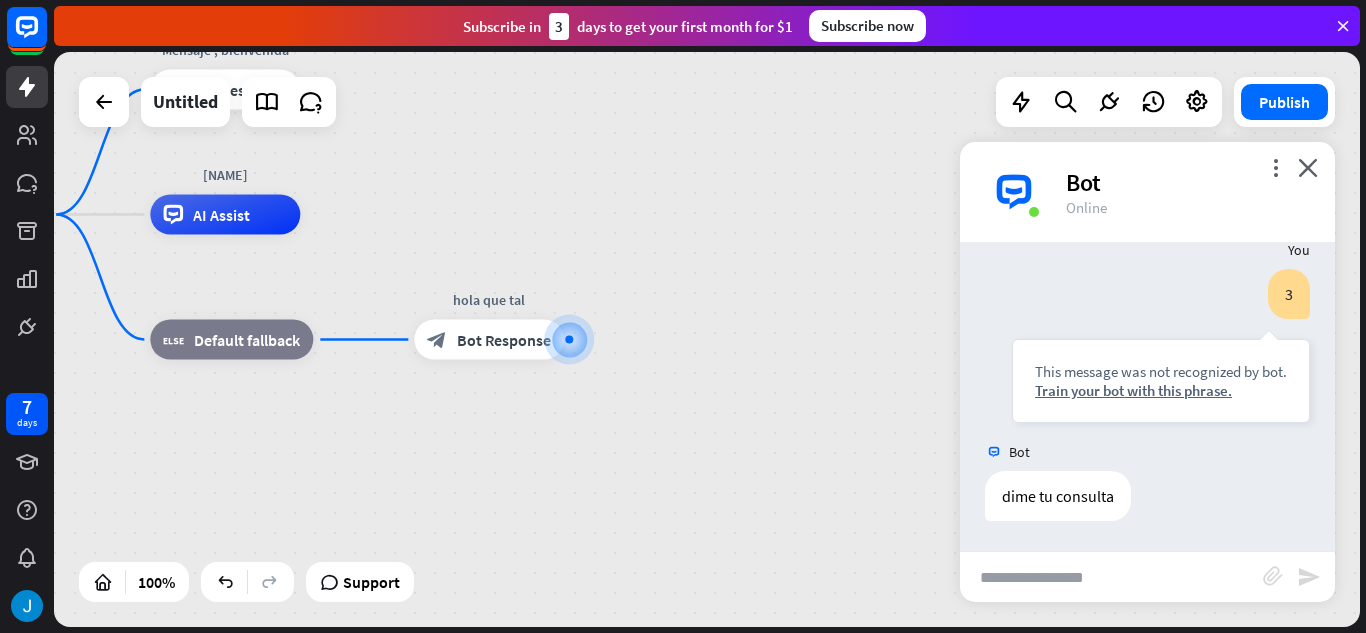 click at bounding box center [1111, 577] 